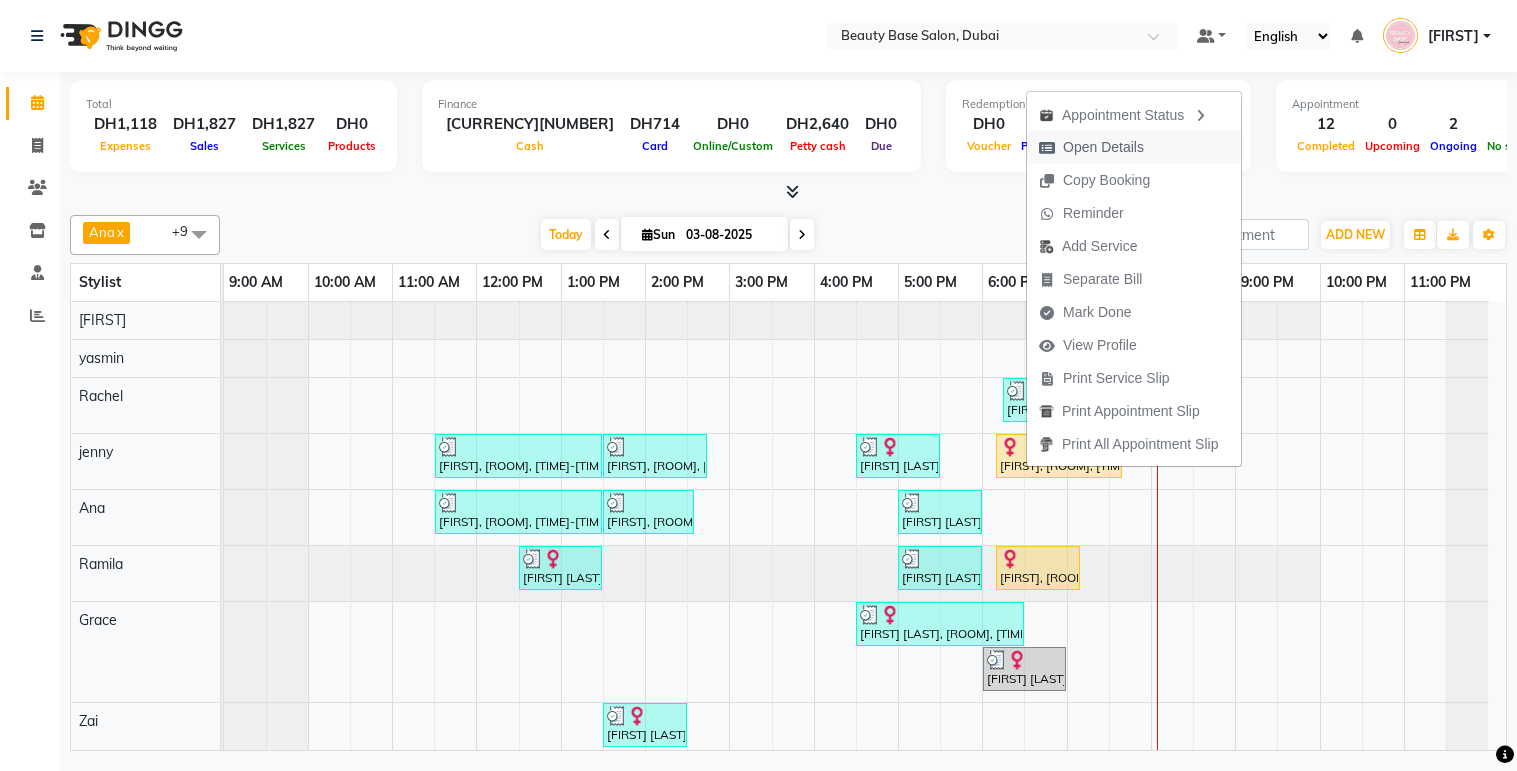 click on "Open Details" at bounding box center [1103, 147] 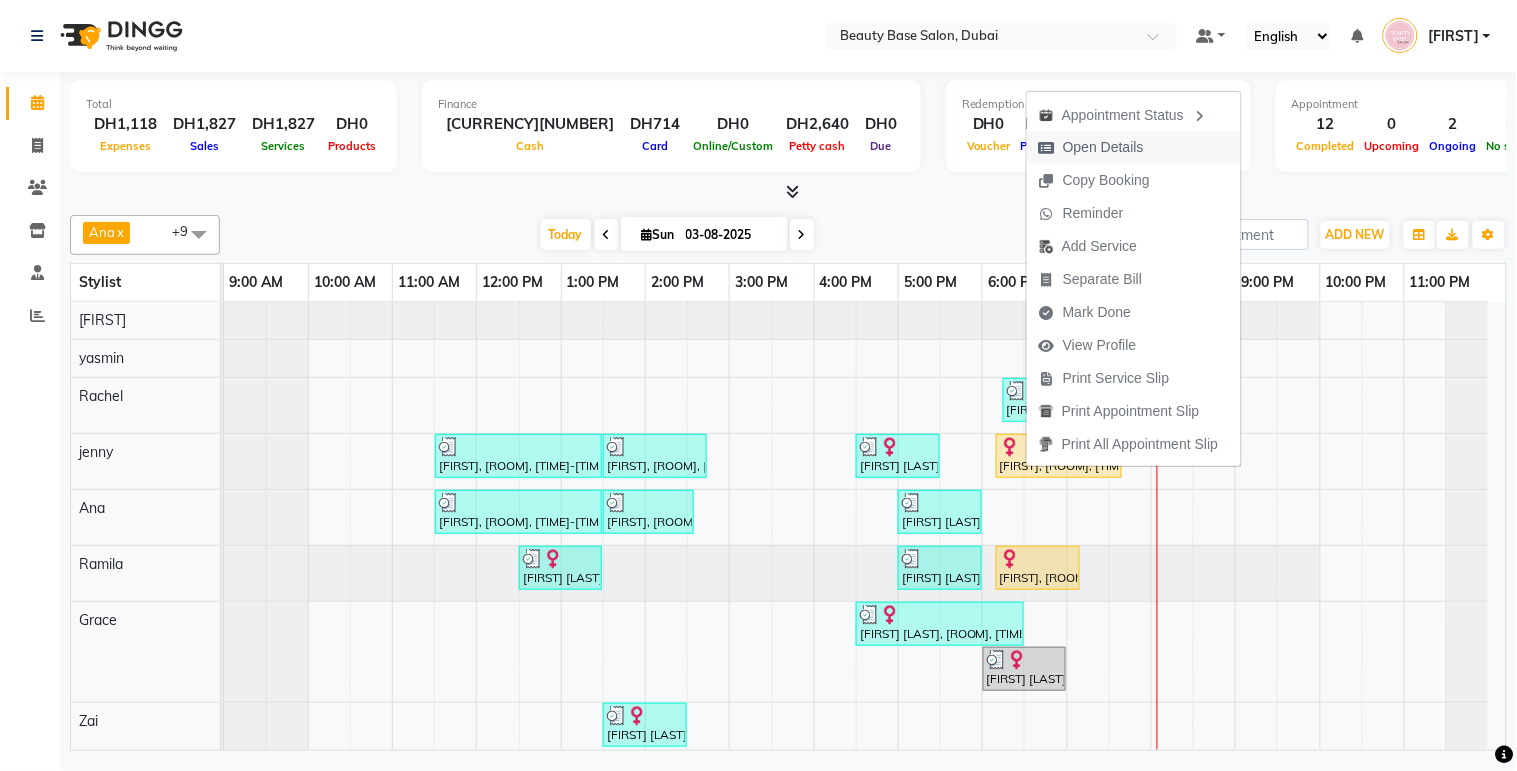 select on "1" 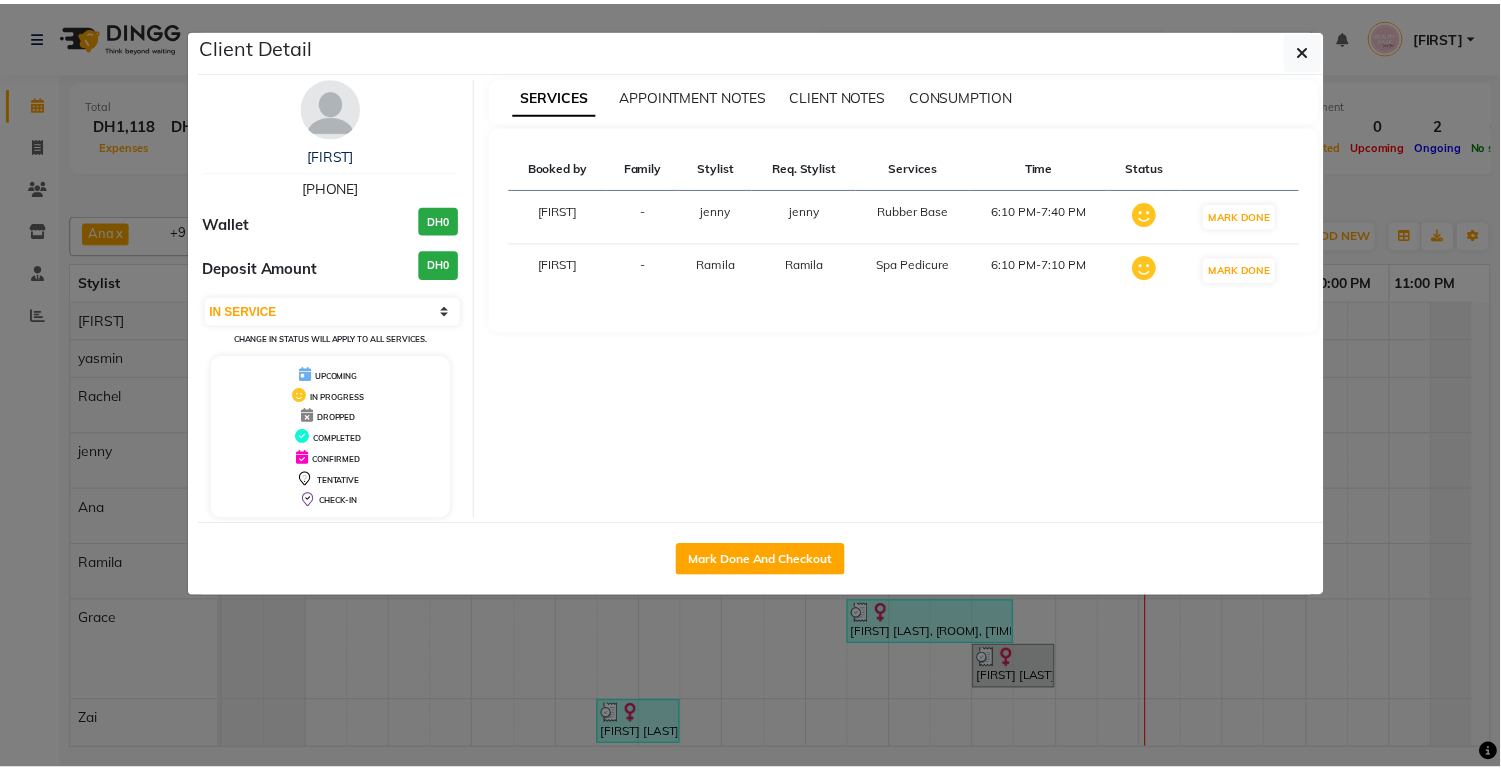 scroll, scrollTop: 0, scrollLeft: 0, axis: both 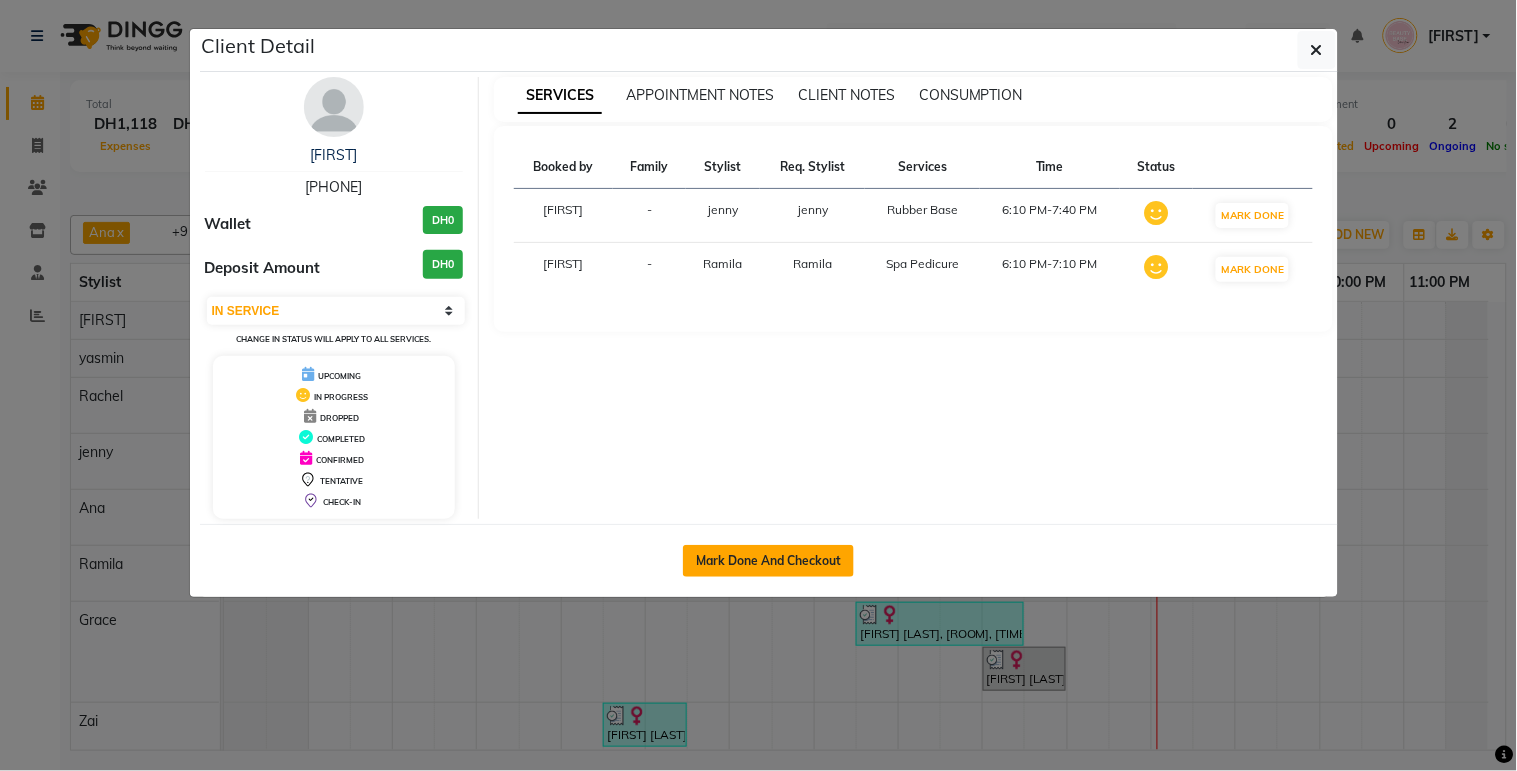 click on "Mark Done And Checkout" 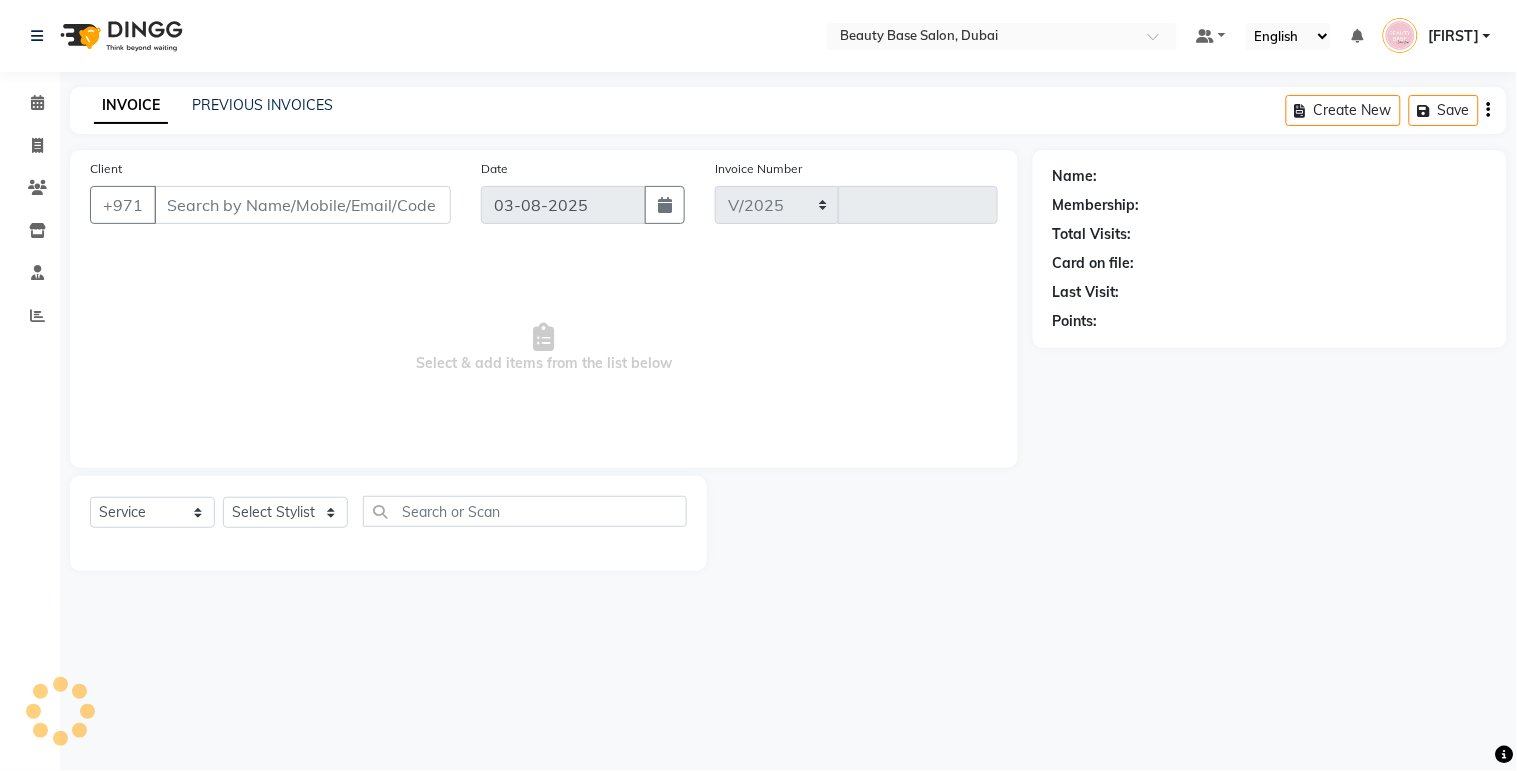 select on "813" 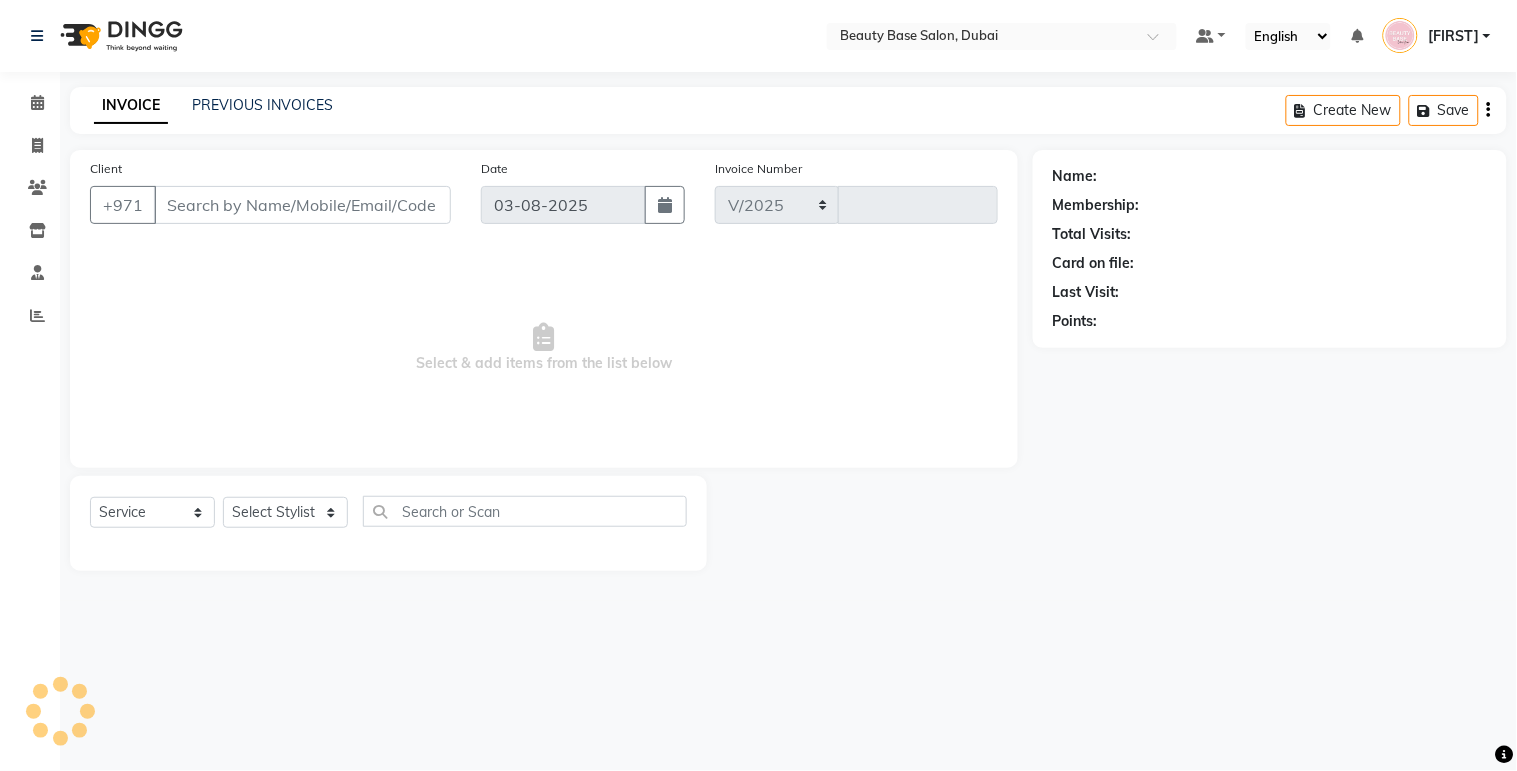 type on "1714" 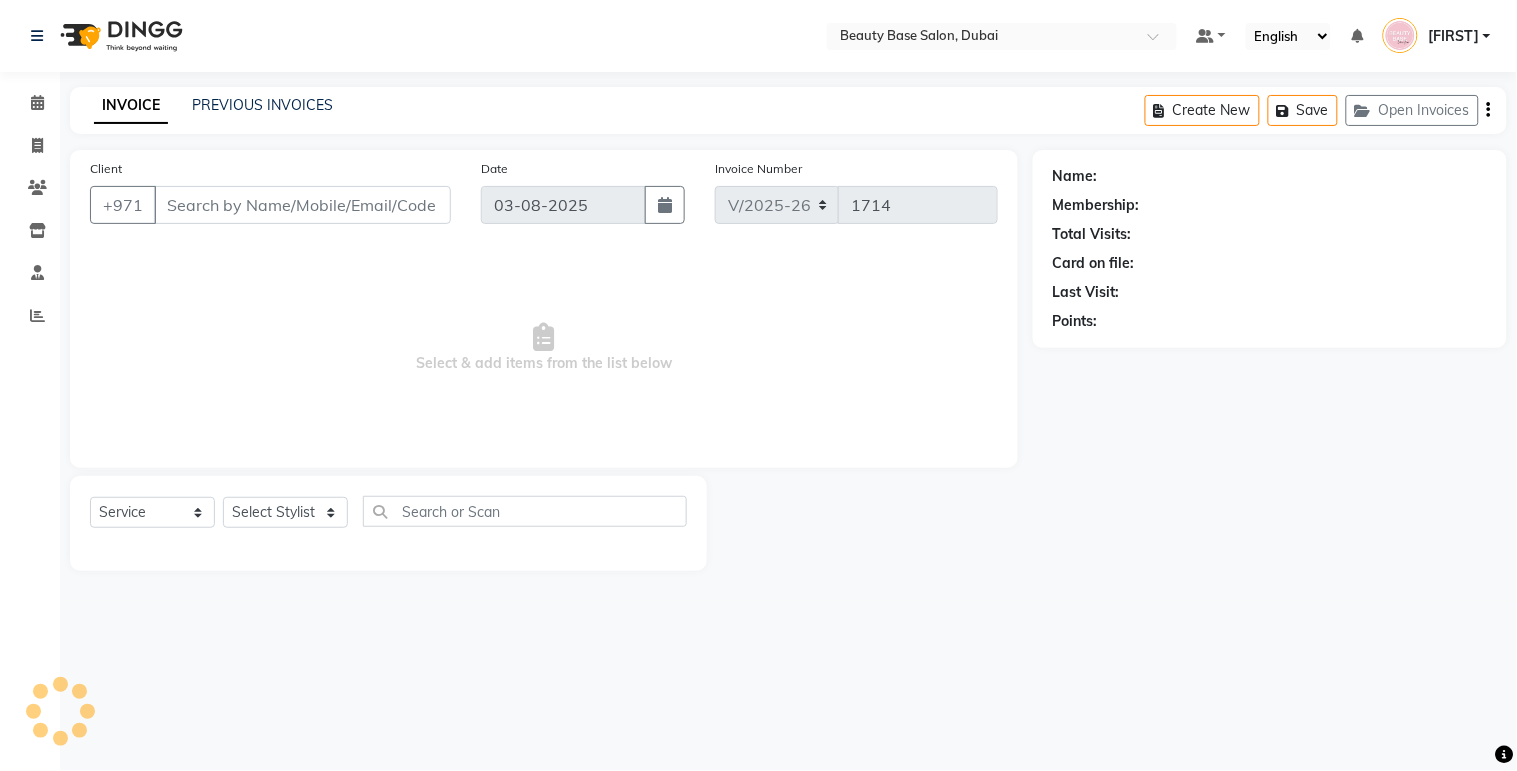 type on "[PHONE]" 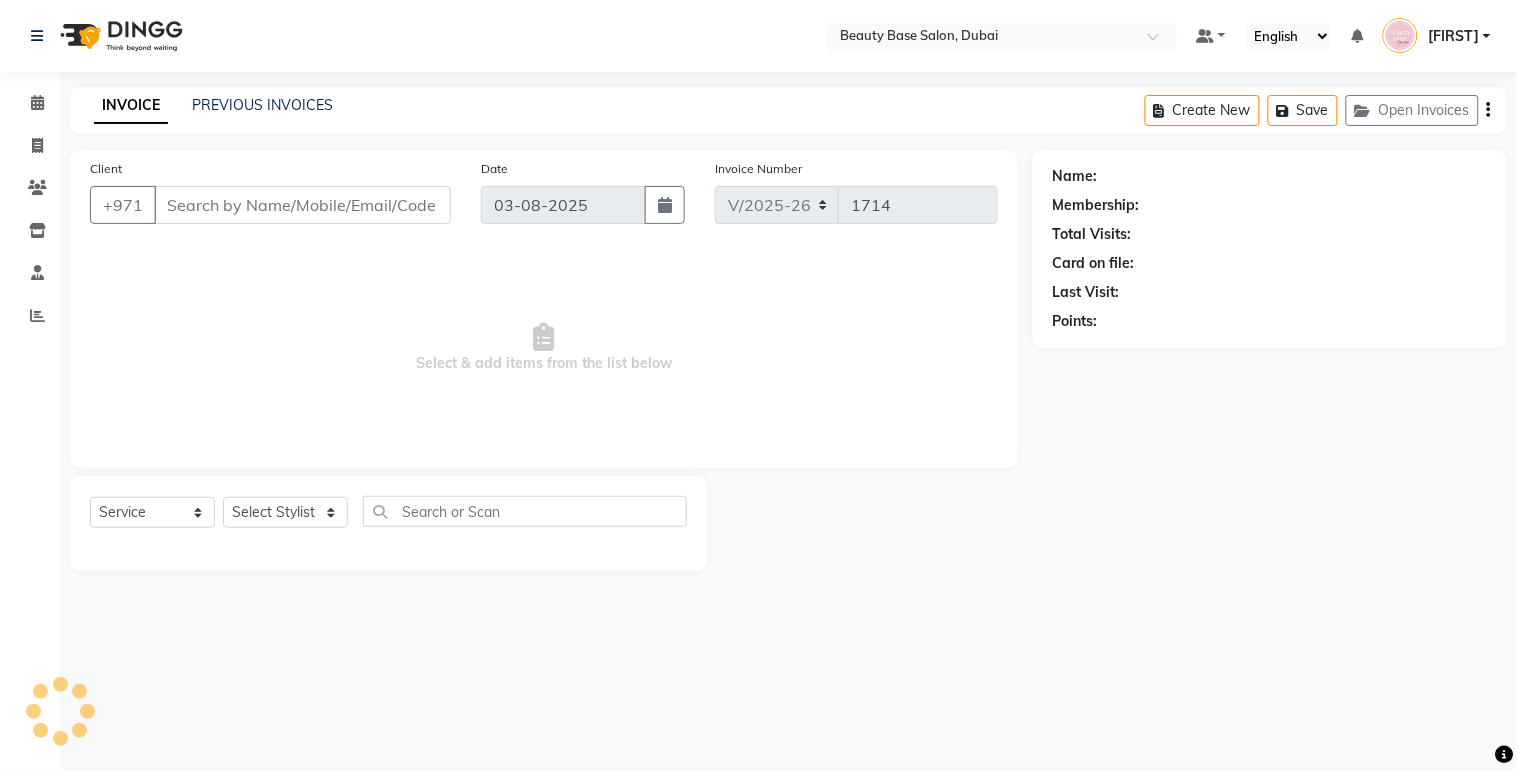 select on "30434" 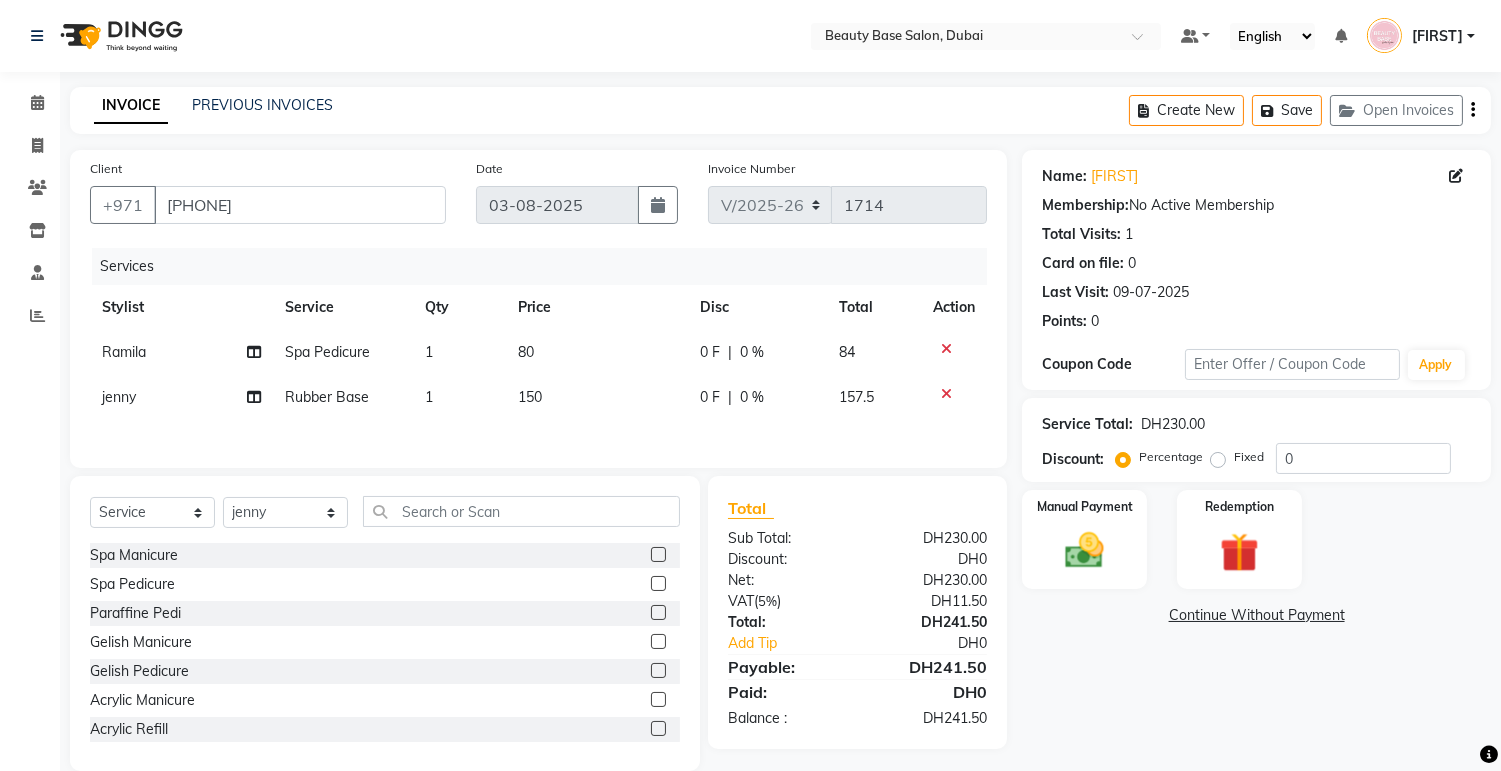 scroll, scrollTop: 34, scrollLeft: 0, axis: vertical 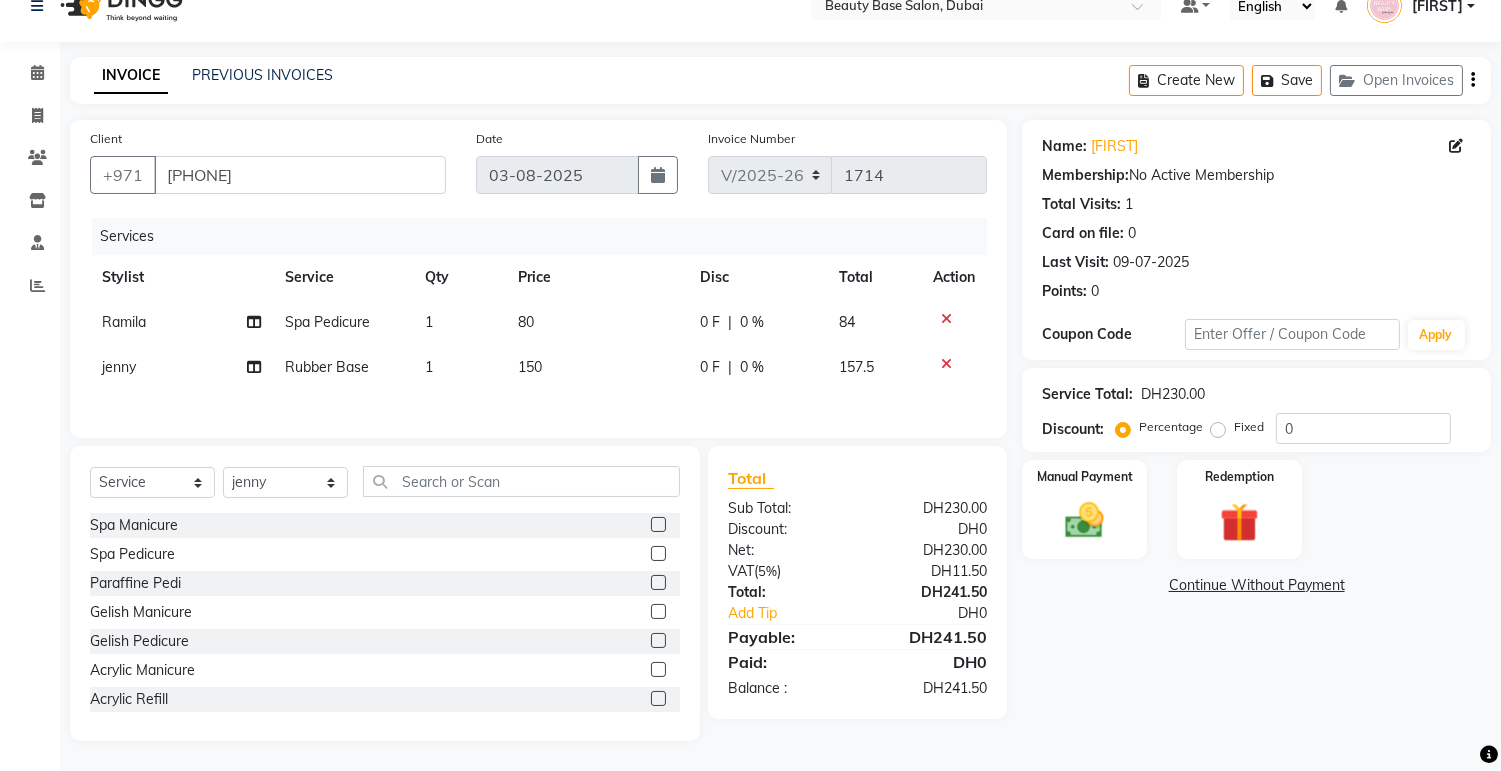 click on "Name: [FIRST] Membership: No Active Membership Total Visits: [NUMBER] Card on file: [NUMBER] Last Visit: [DATE] Points: [NUMBER] Coupon Code Apply Service Total: [CURRENCY][NUMBER] Discount: Percentage Fixed [NUMBER] Manual Payment Redemption Continue Without Payment" 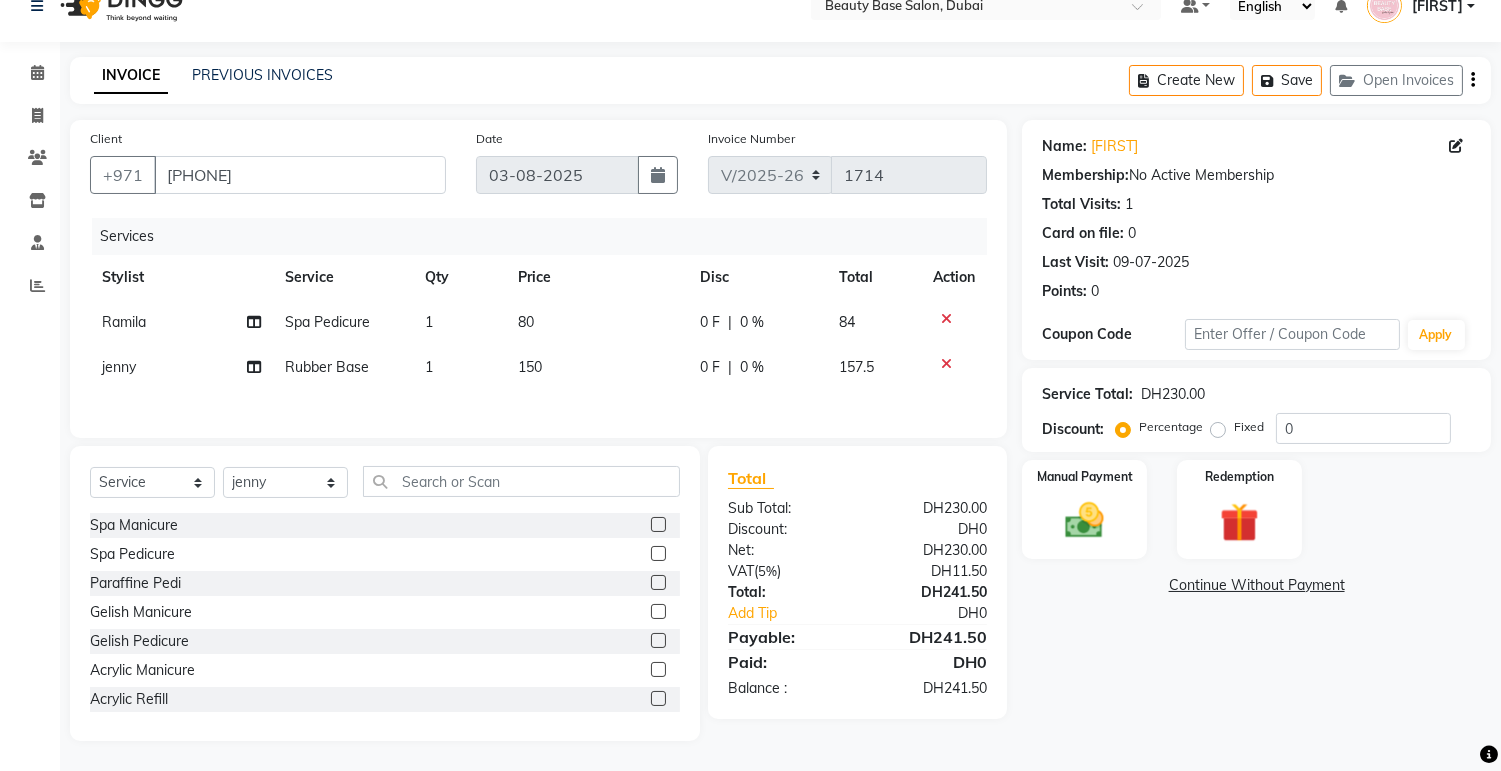click on "Fixed" 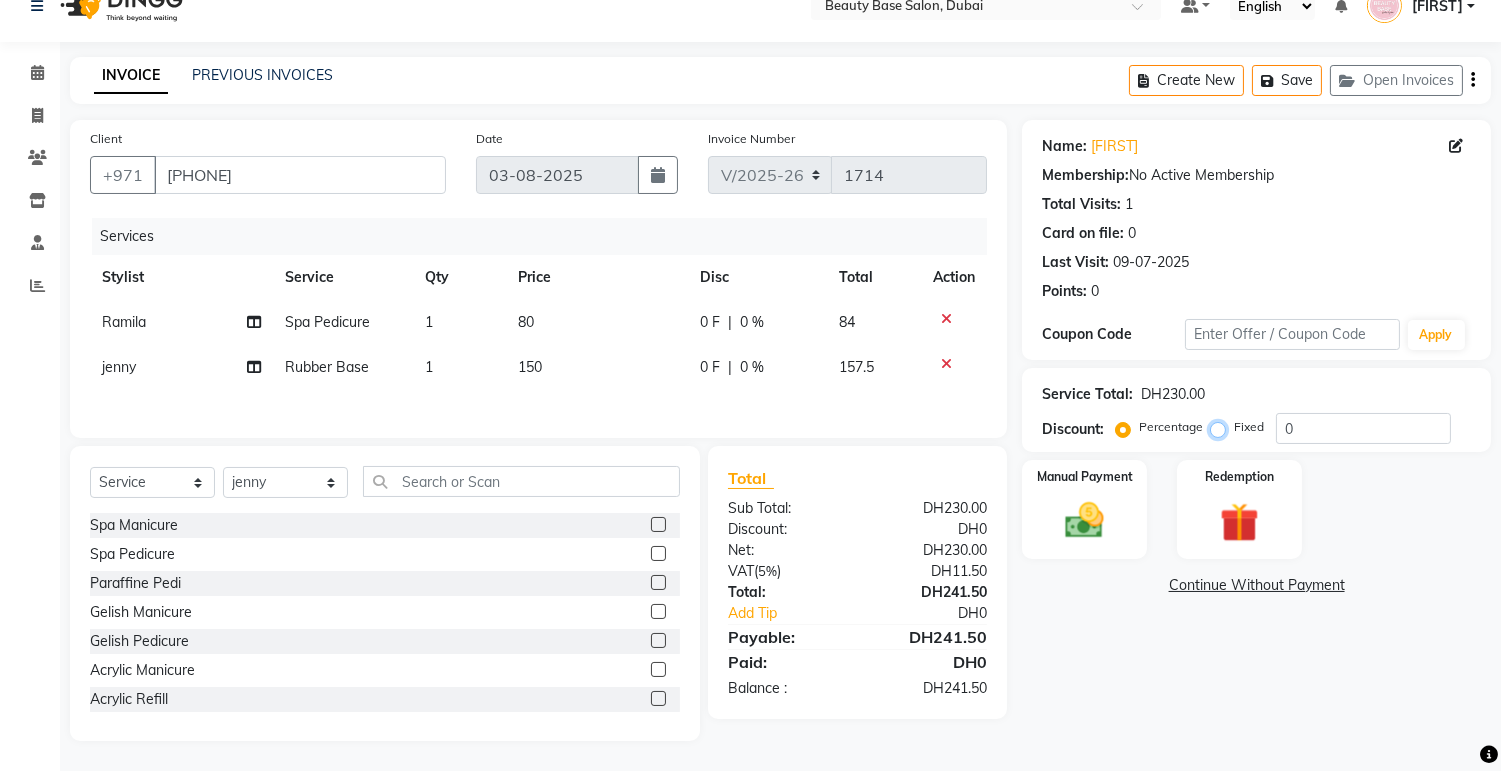 click on "Fixed" at bounding box center [1222, 427] 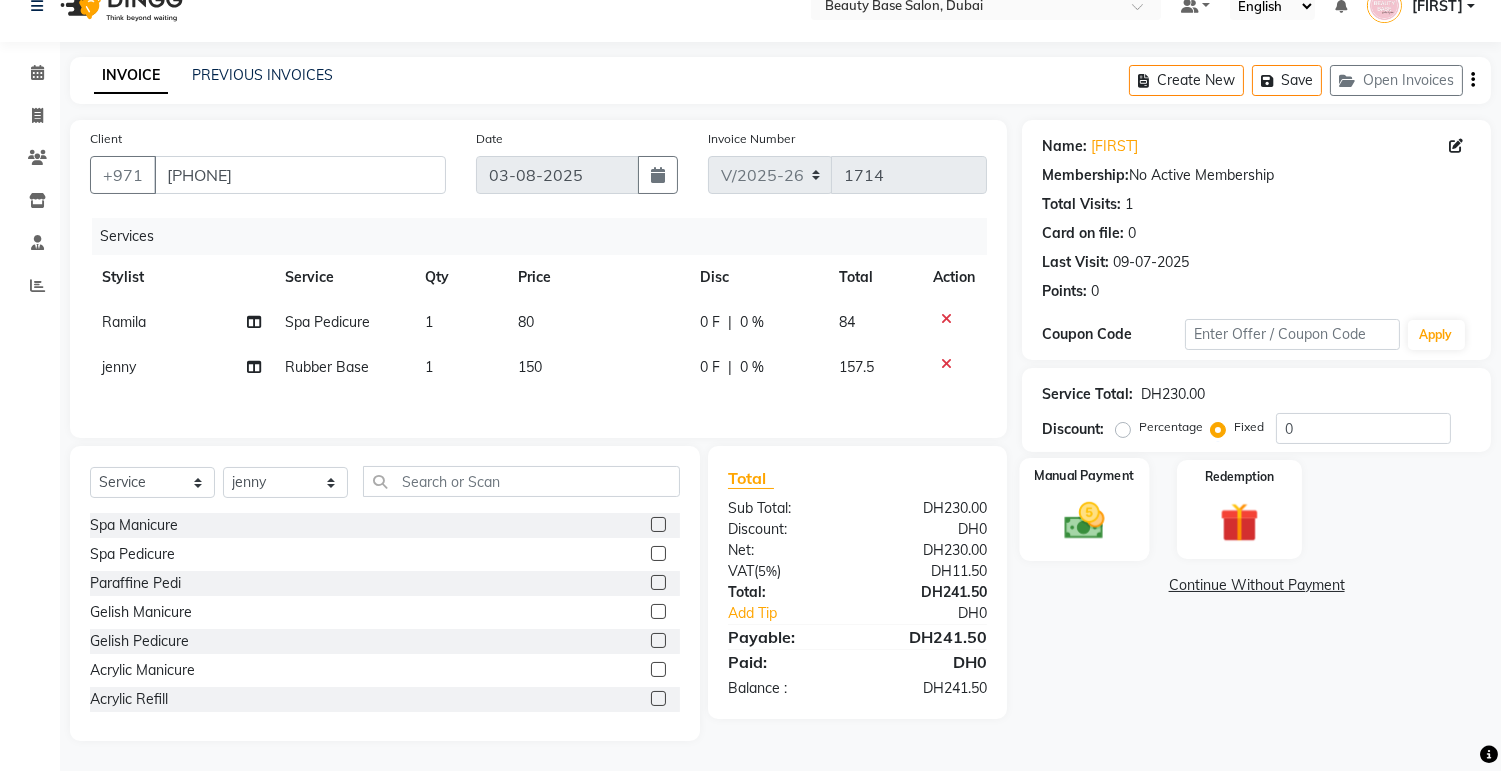 click 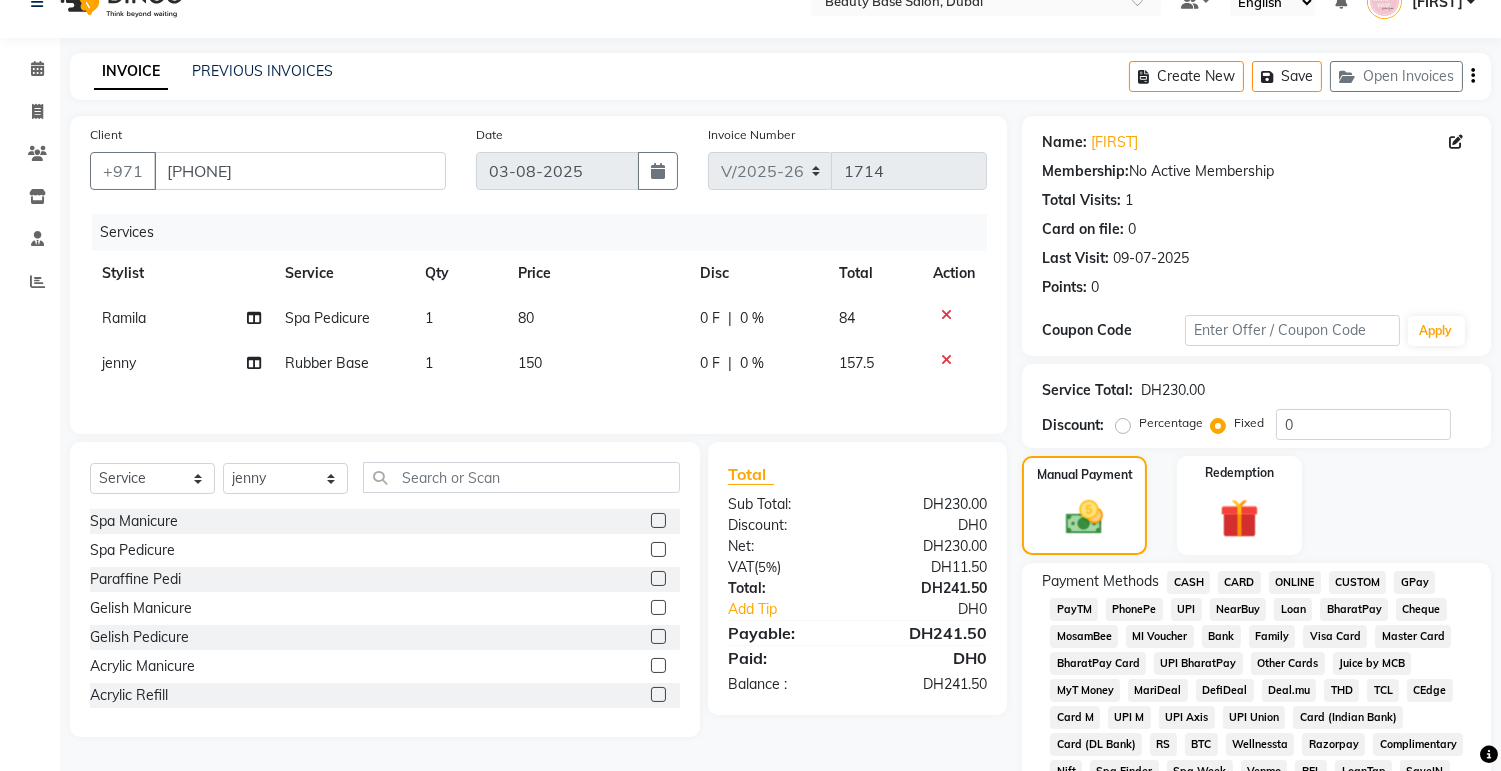 click on "CARD" 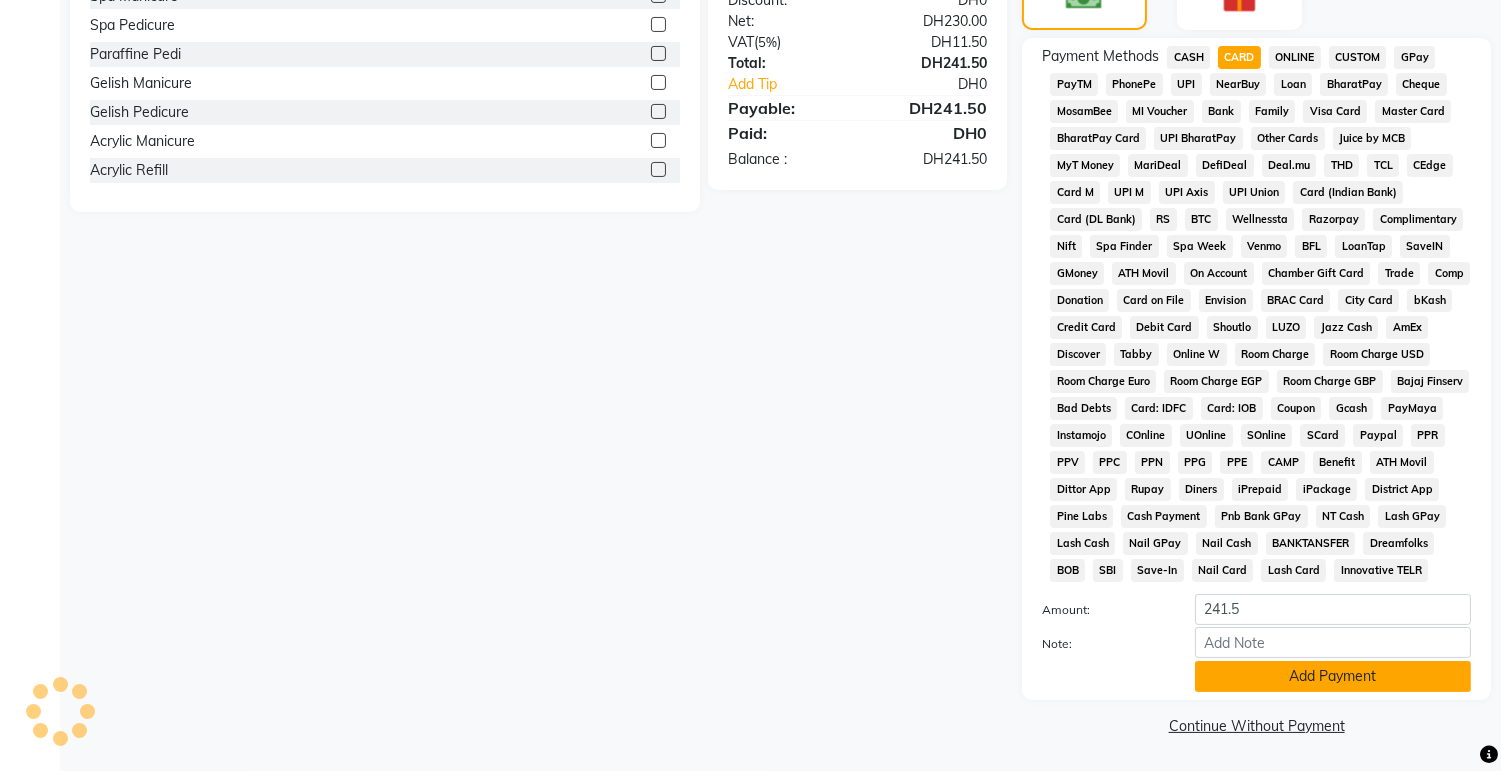 click on "Add Payment" 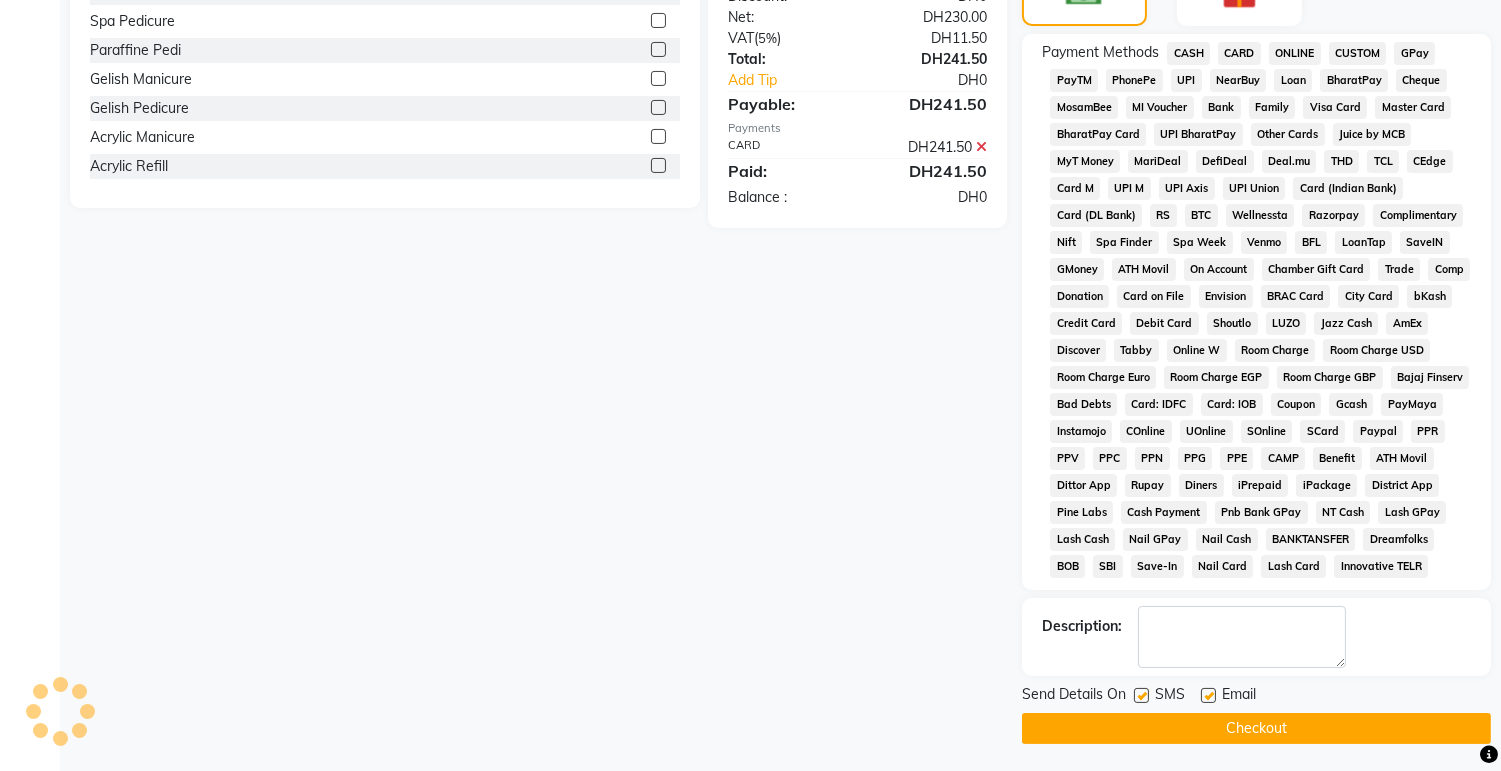 scroll, scrollTop: 570, scrollLeft: 0, axis: vertical 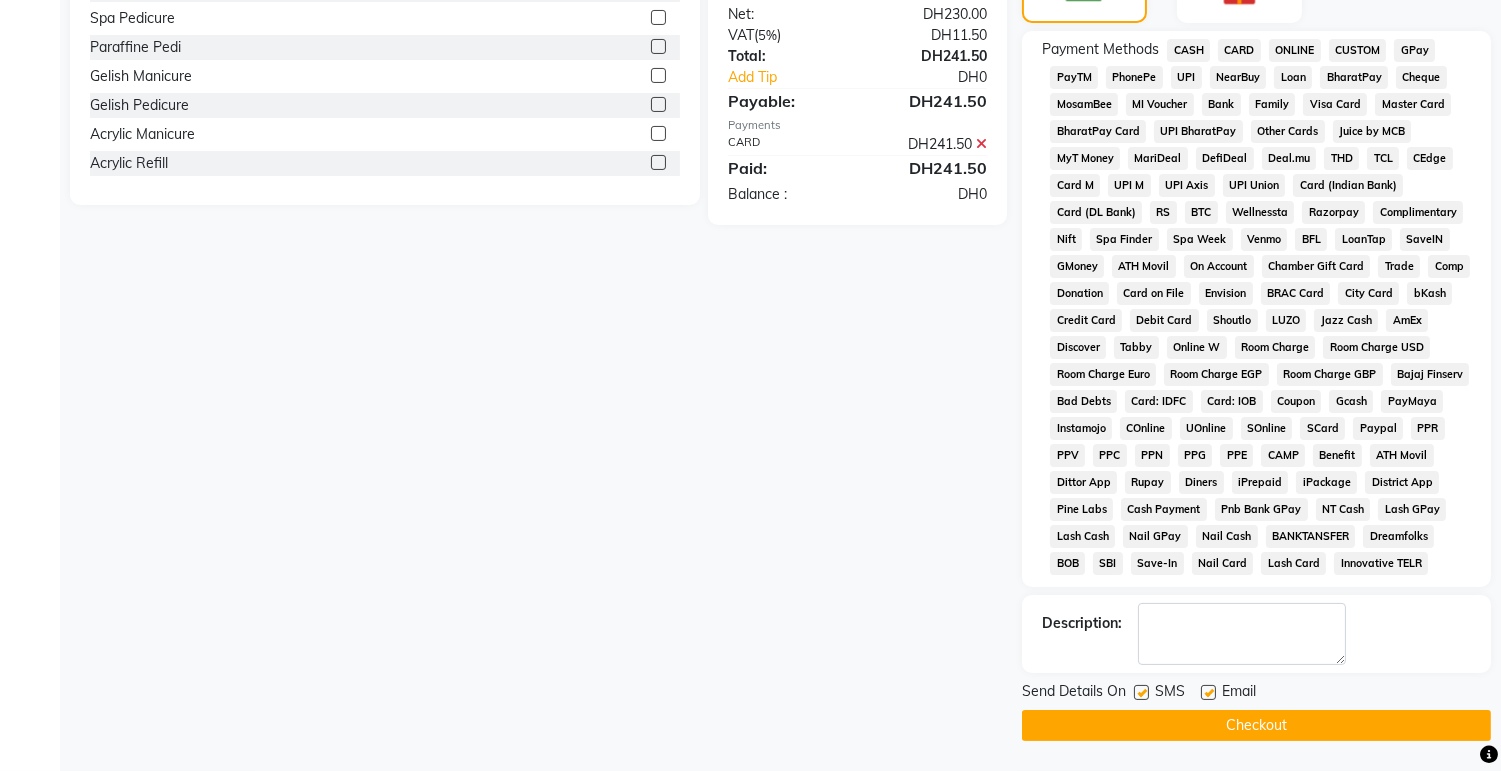 click on "Checkout" 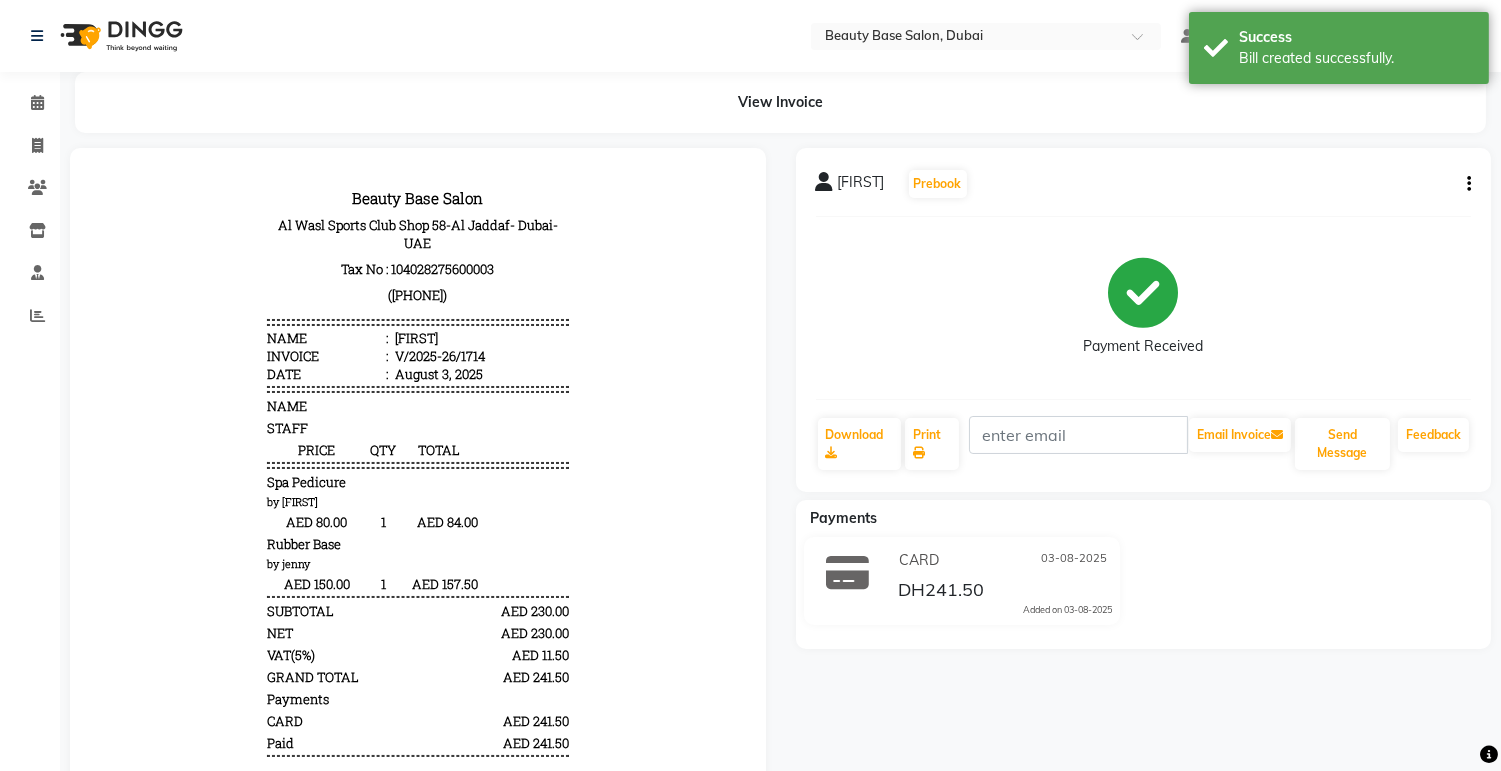 scroll, scrollTop: 0, scrollLeft: 0, axis: both 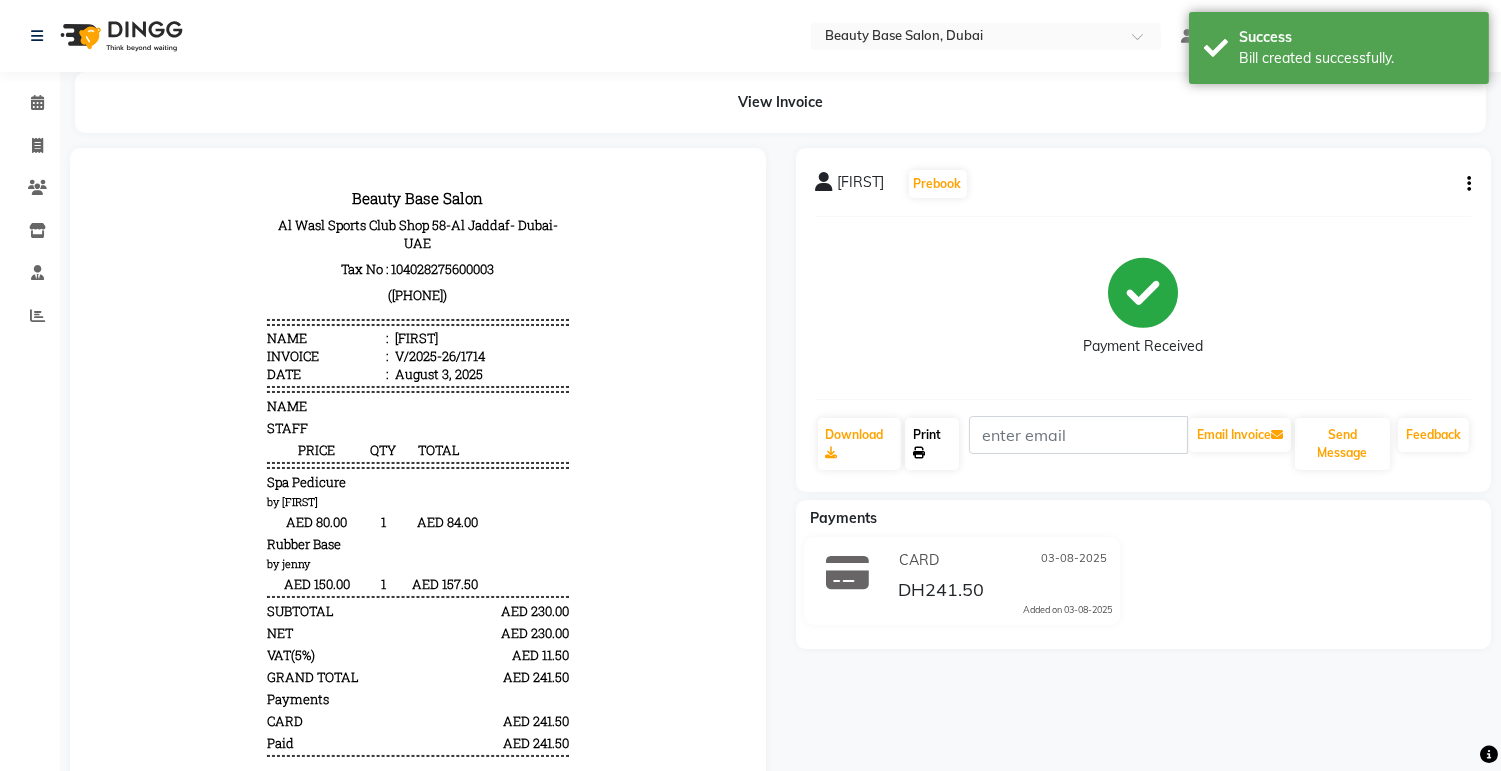 click on "Print" 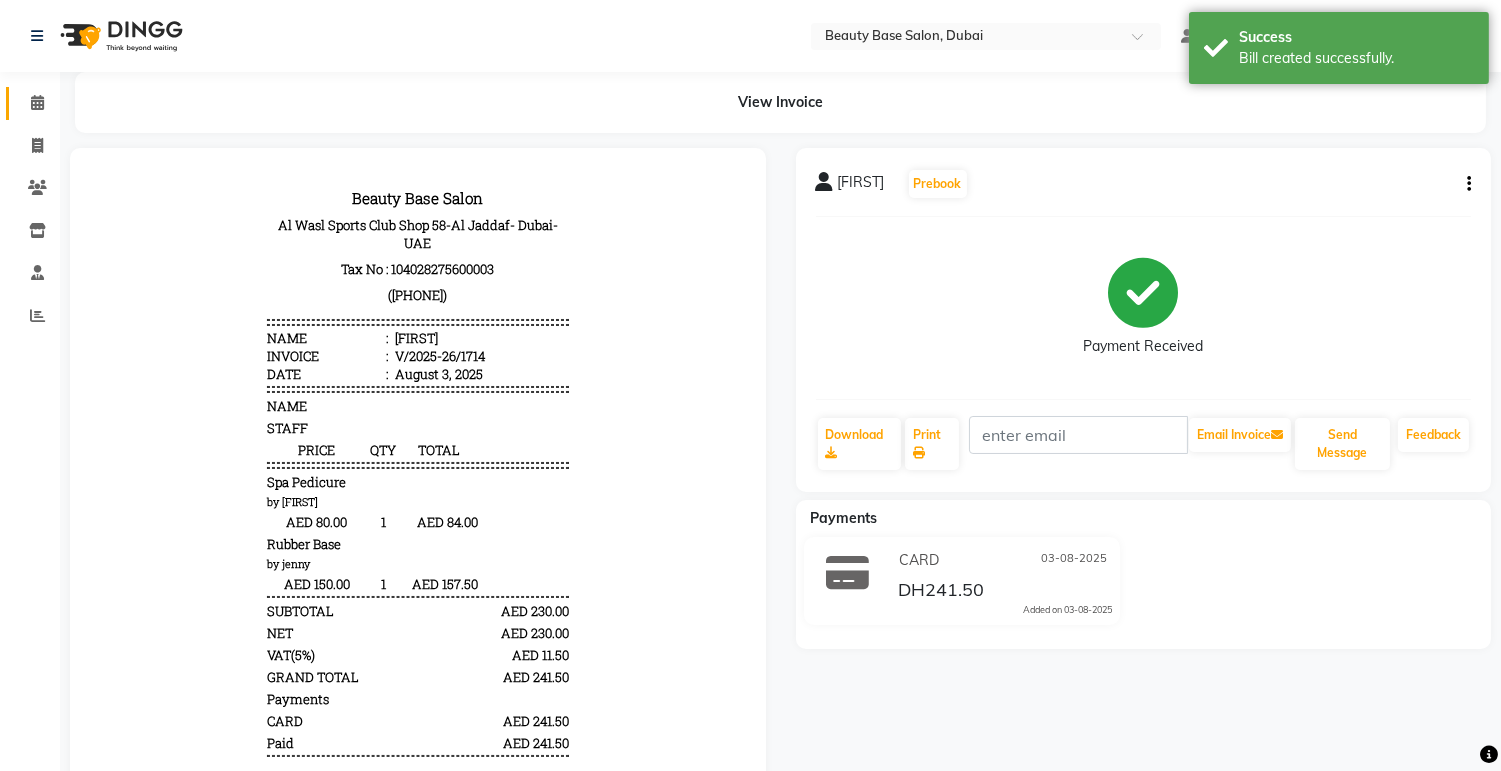 click 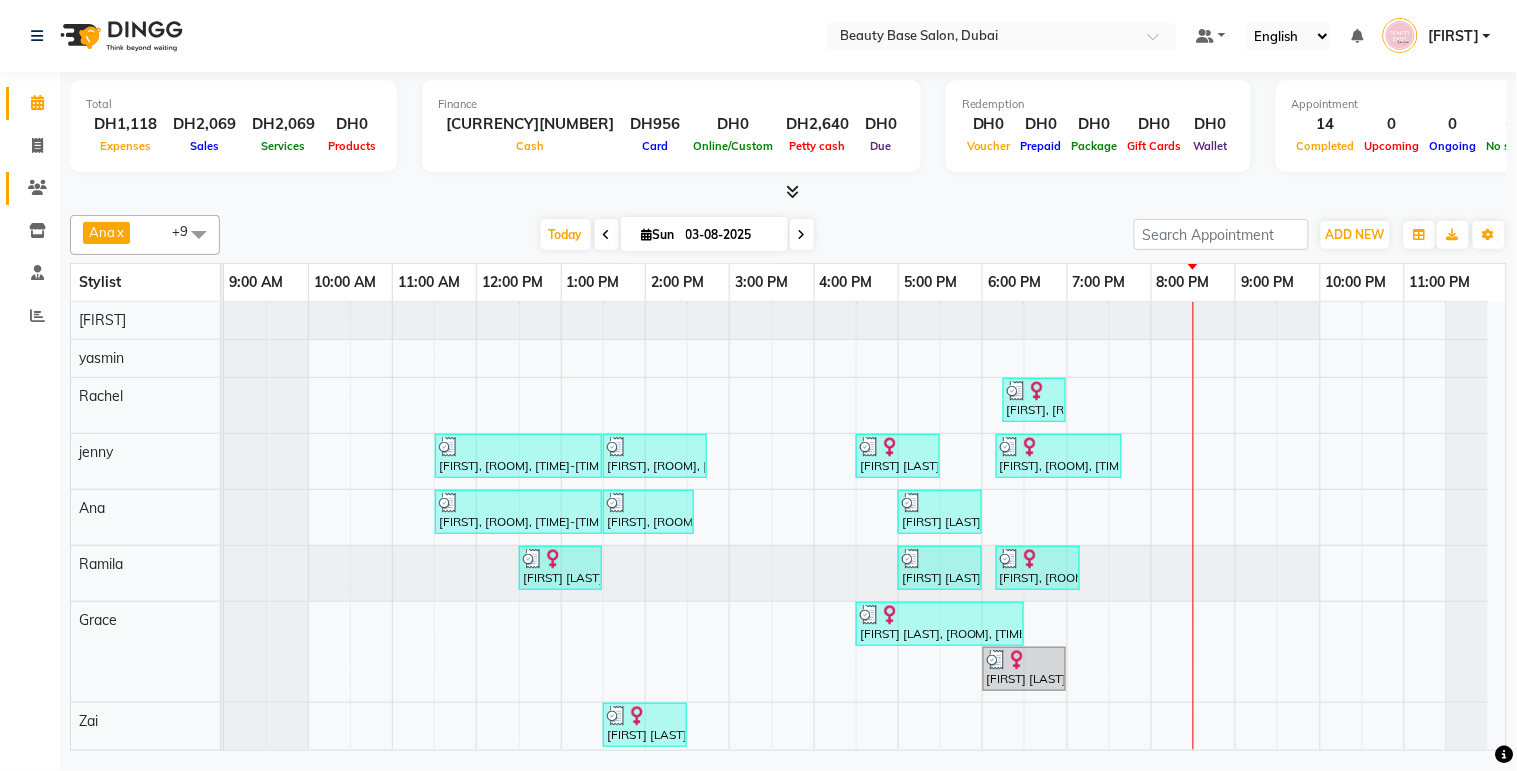 click 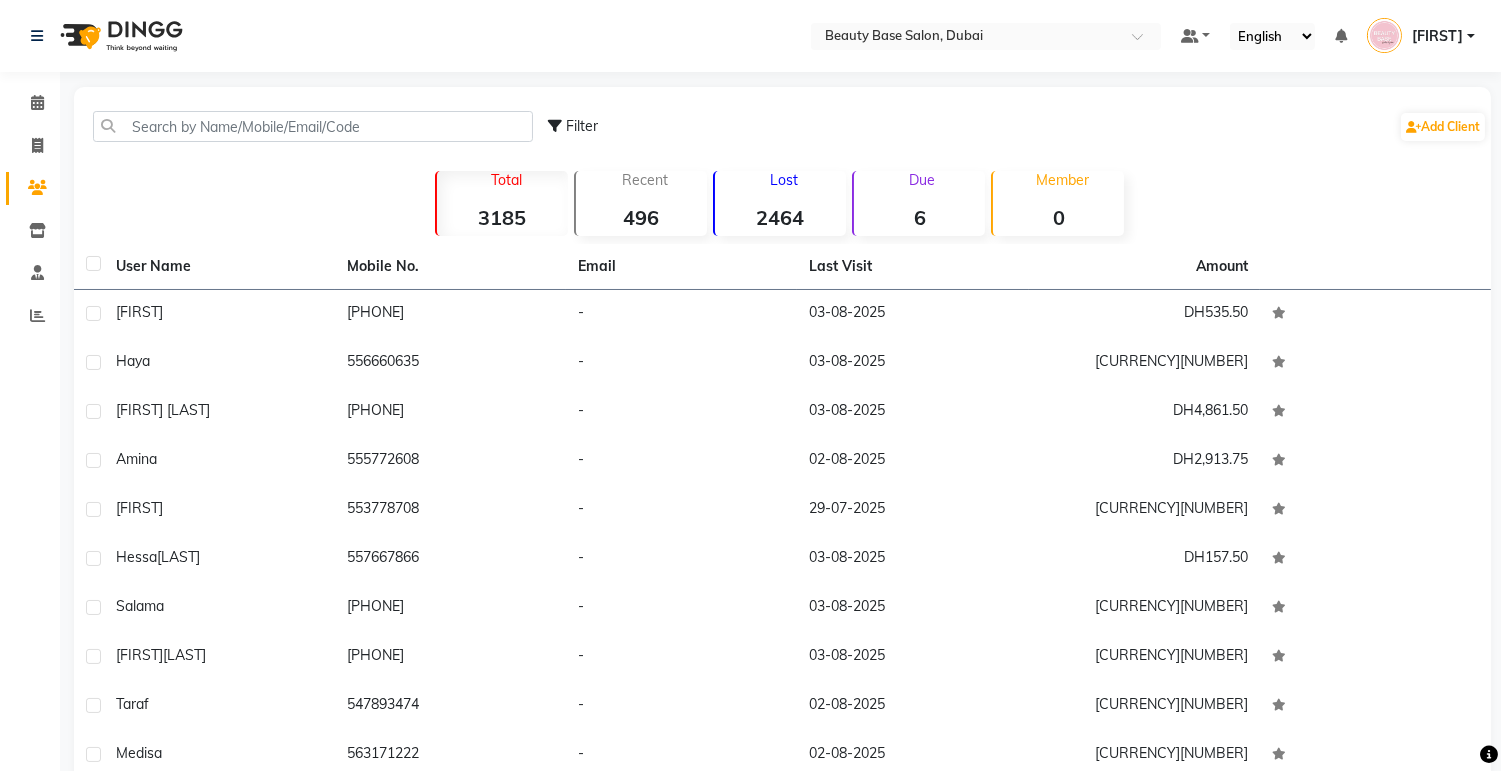 scroll, scrollTop: 15, scrollLeft: 0, axis: vertical 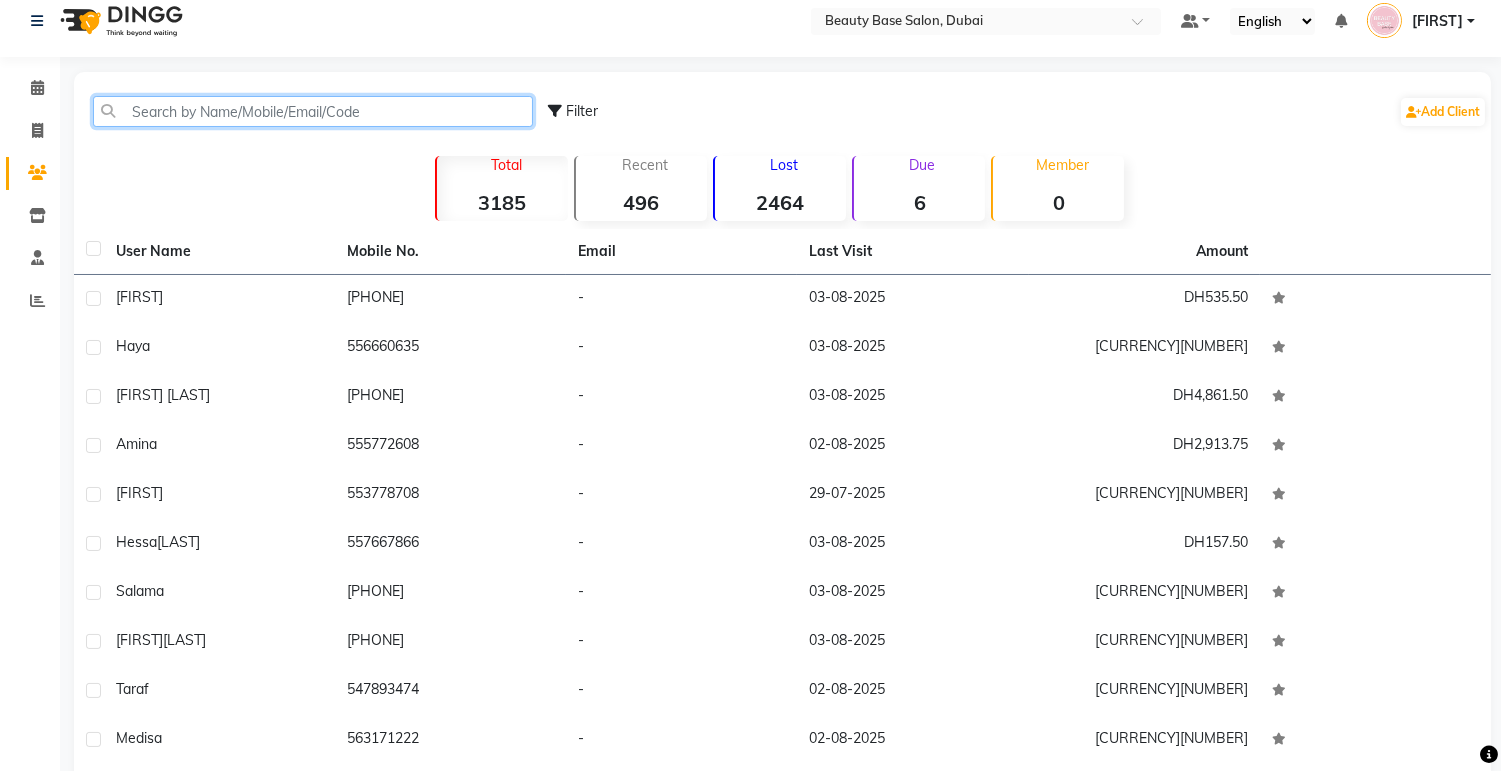 click 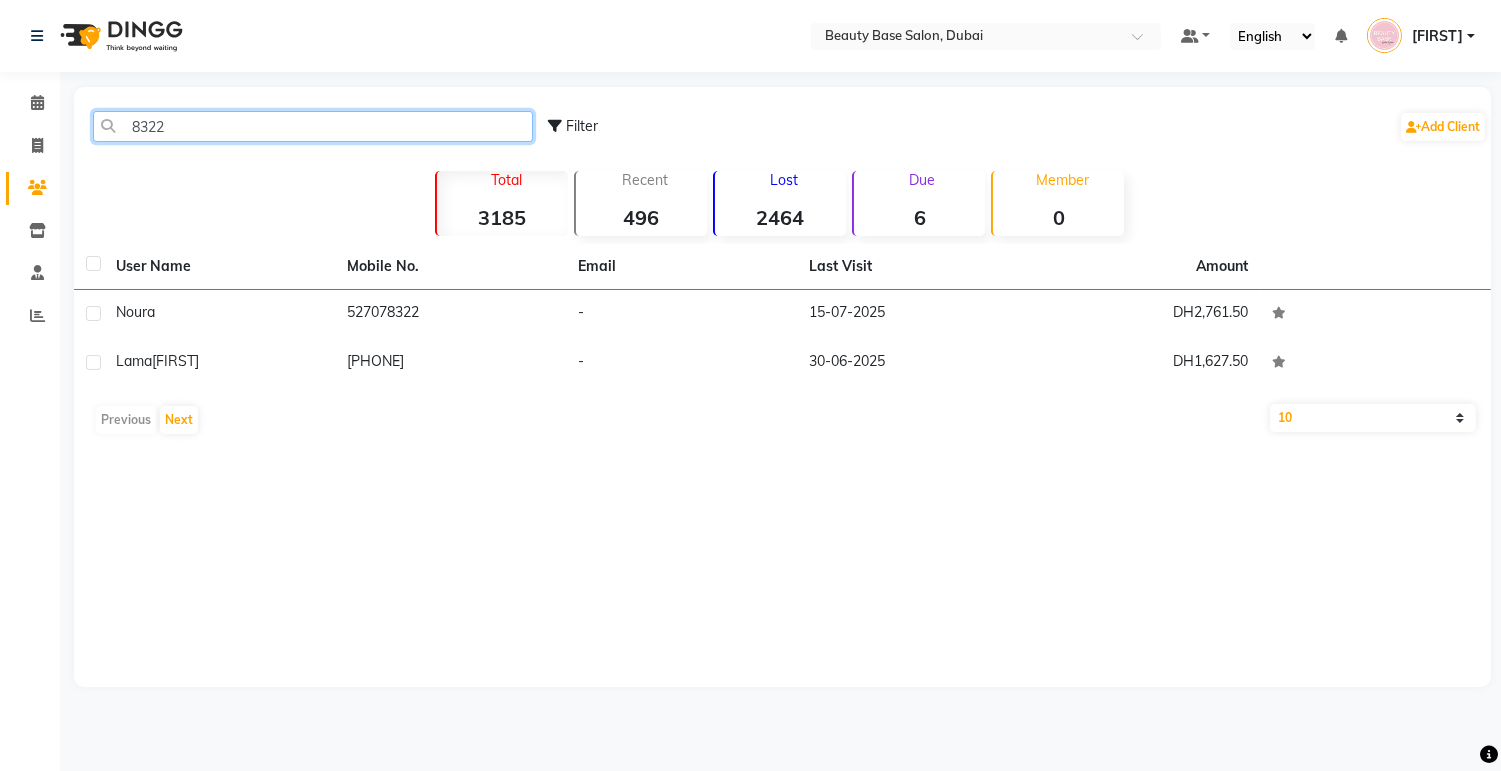scroll, scrollTop: 0, scrollLeft: 0, axis: both 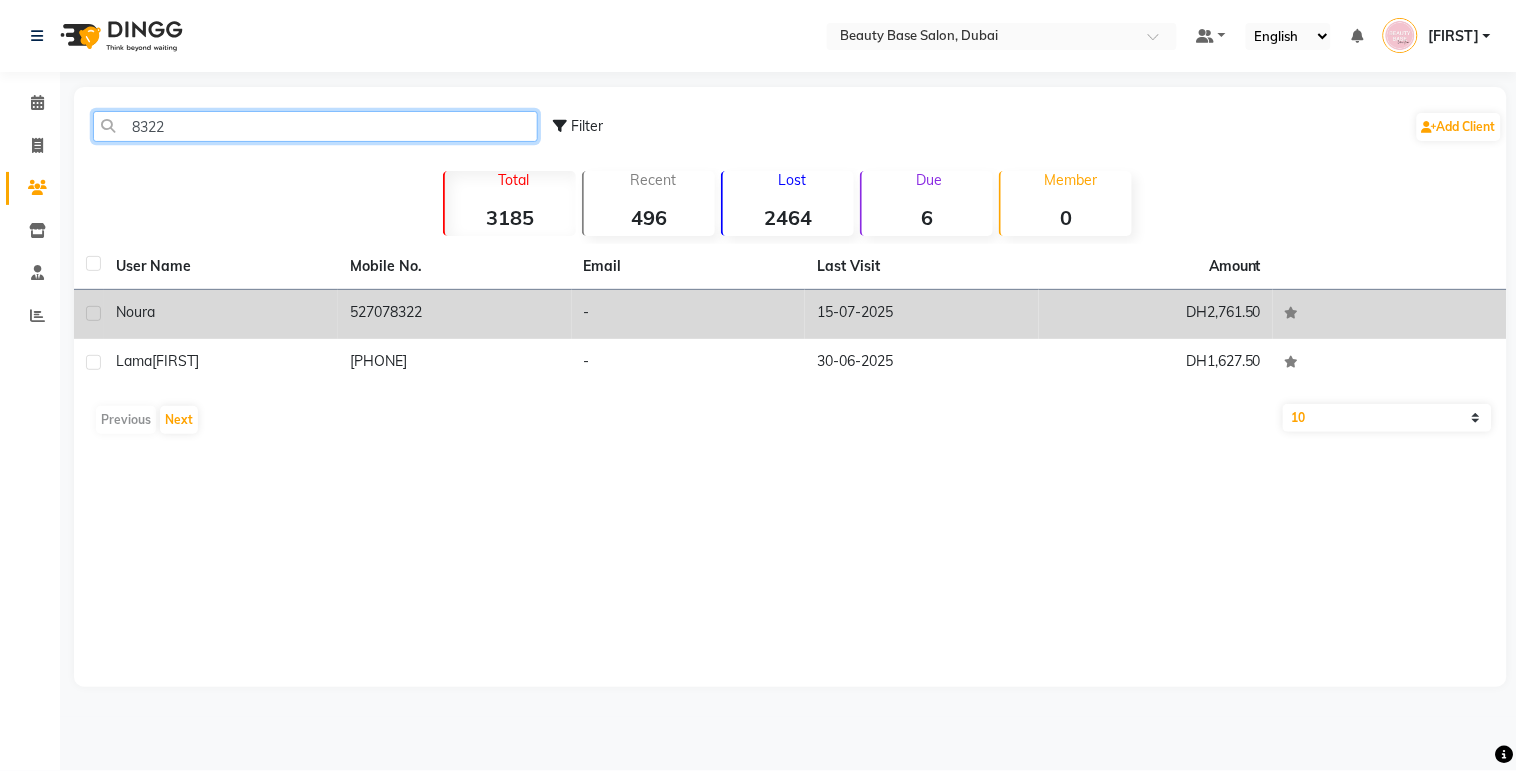 type on "8322" 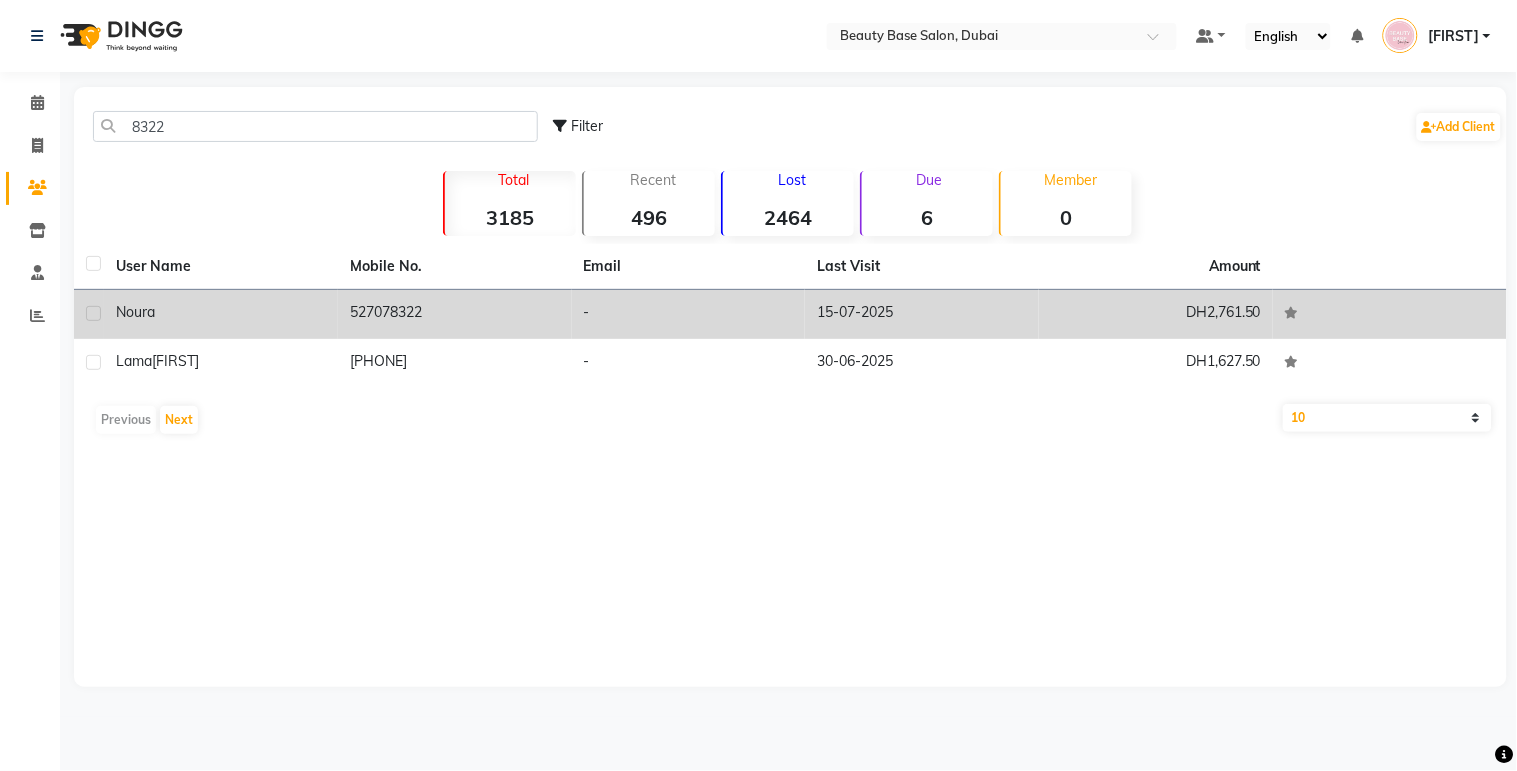 click on "527078322" 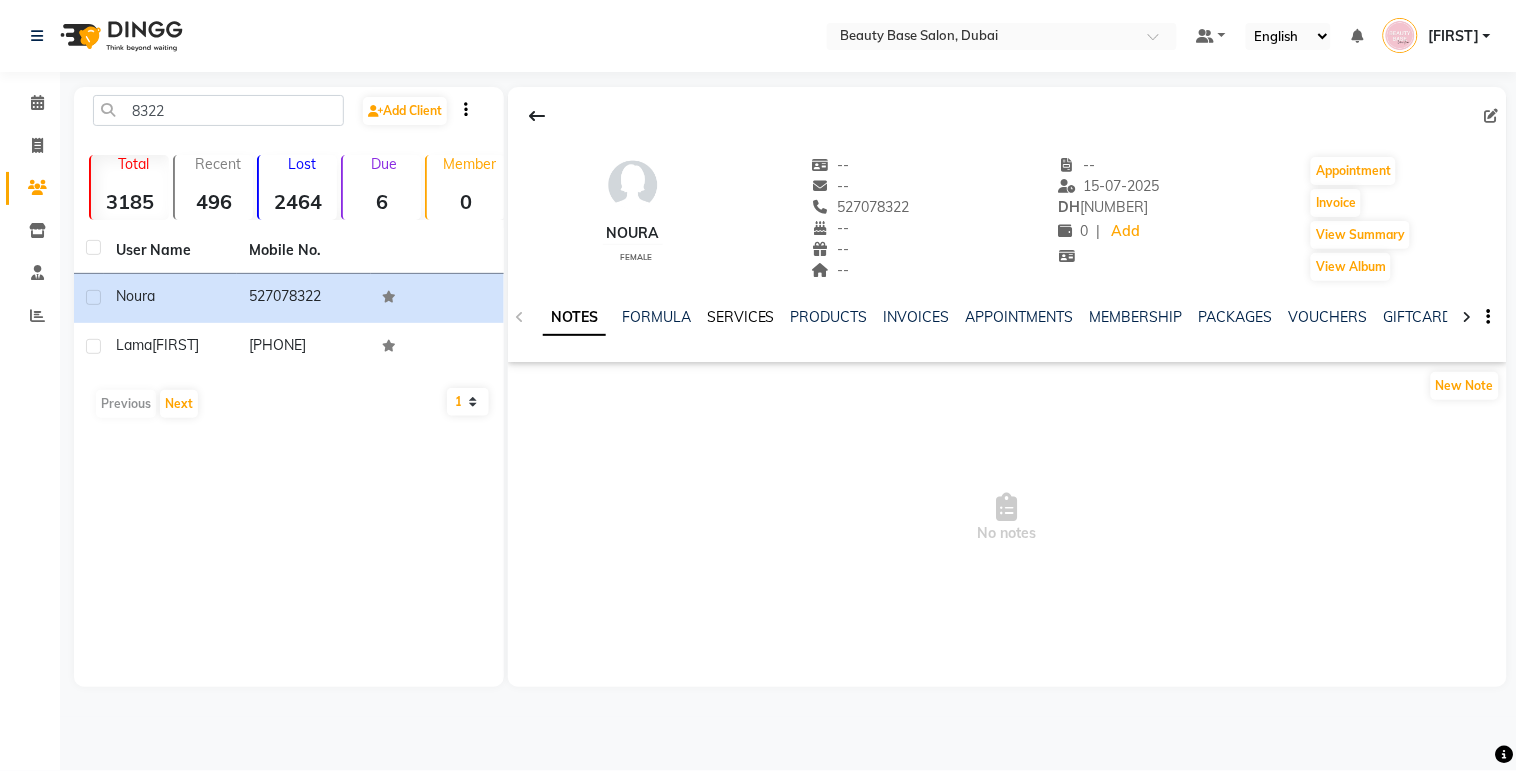 click on "SERVICES" 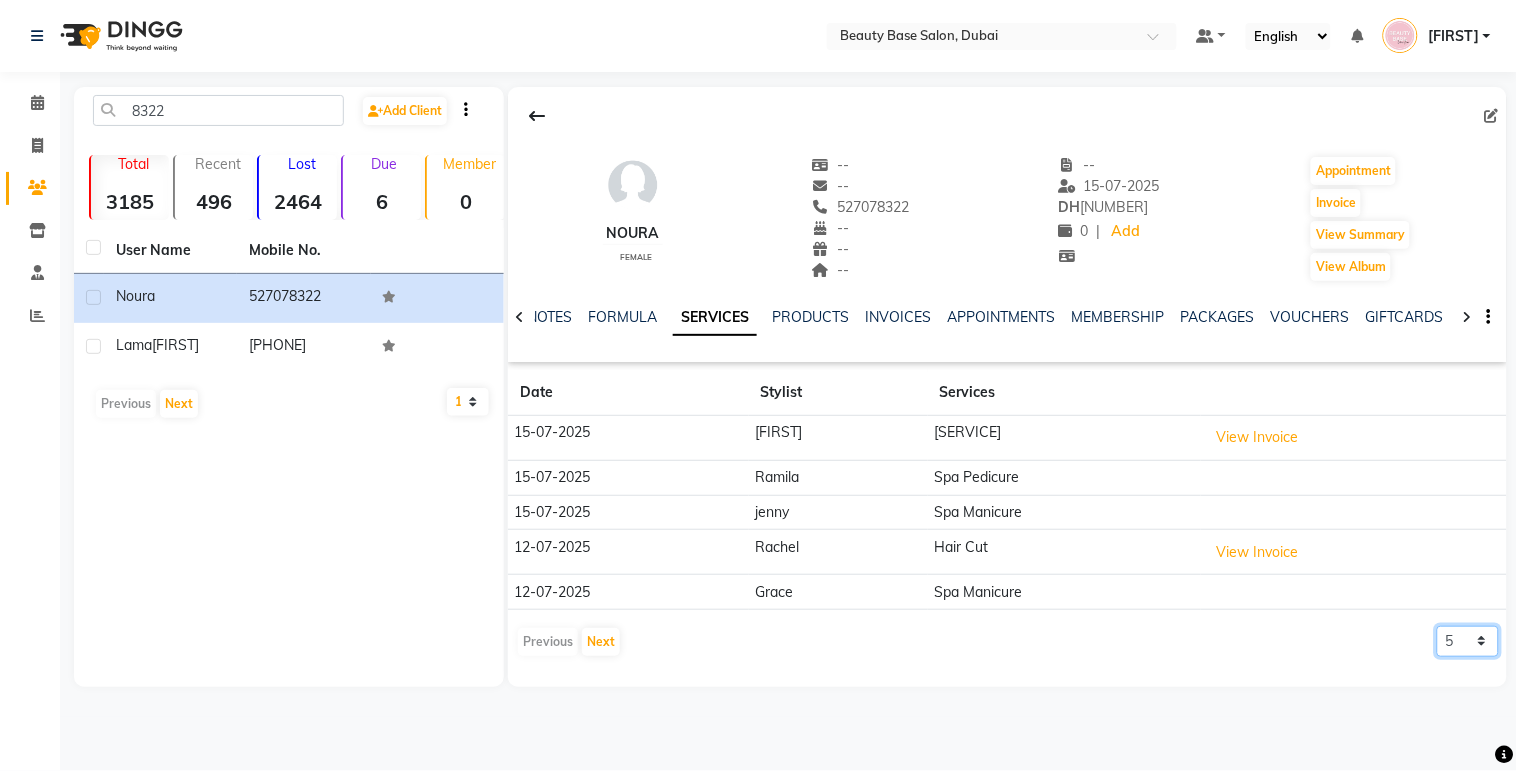 click on "5 10 50 100 500" 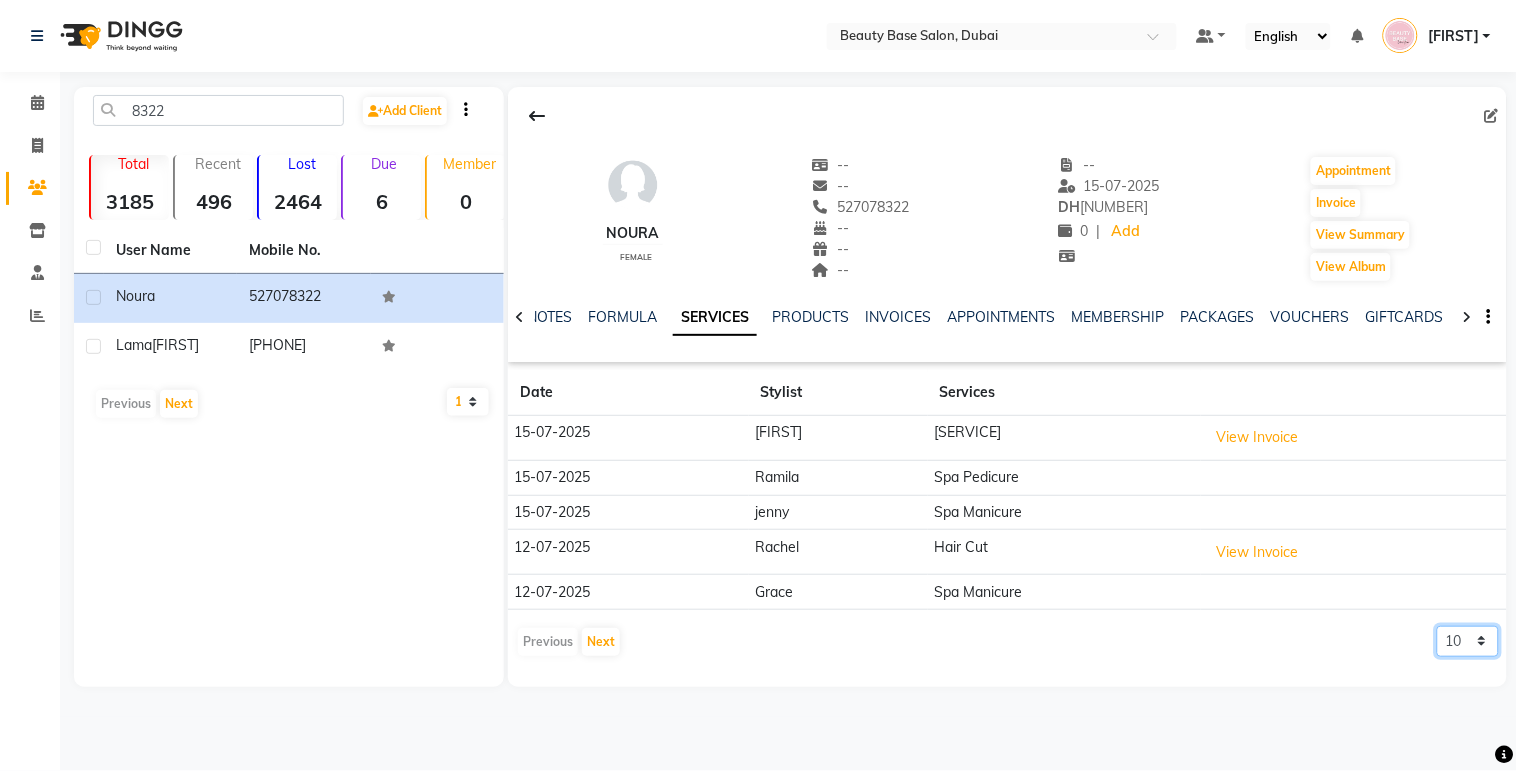 click on "5 10 50 100 500" 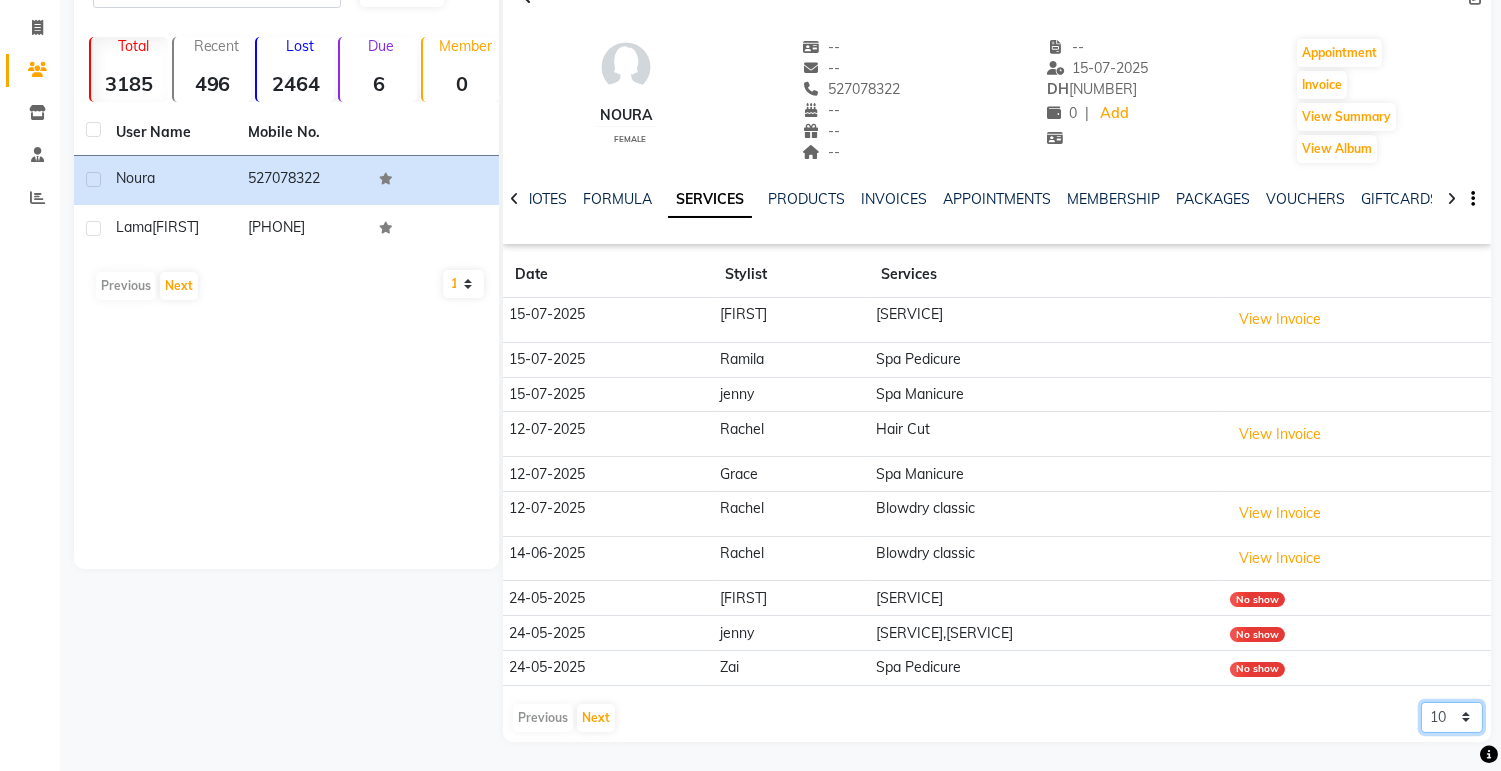 scroll, scrollTop: 121, scrollLeft: 0, axis: vertical 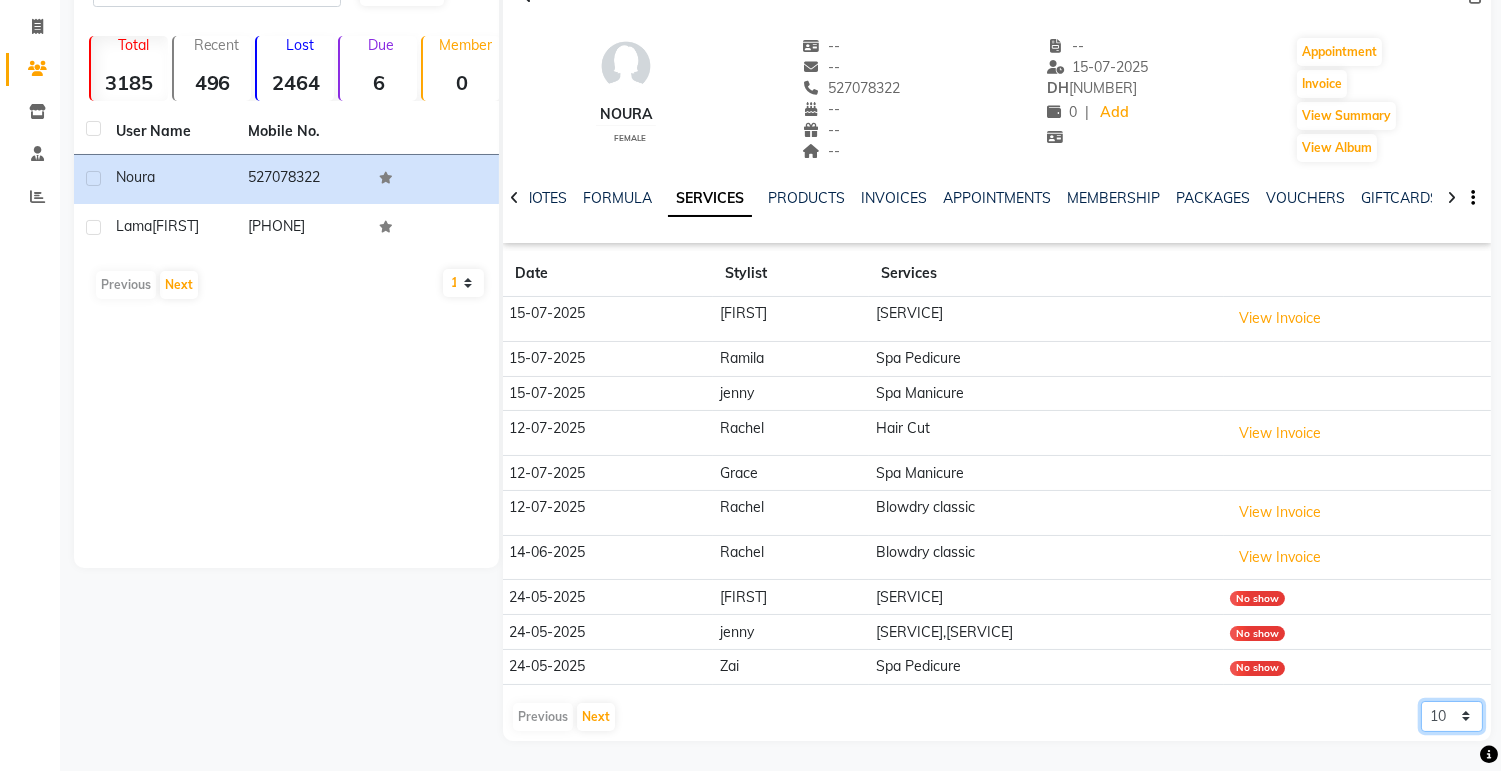 click on "5 10 50 100 500" 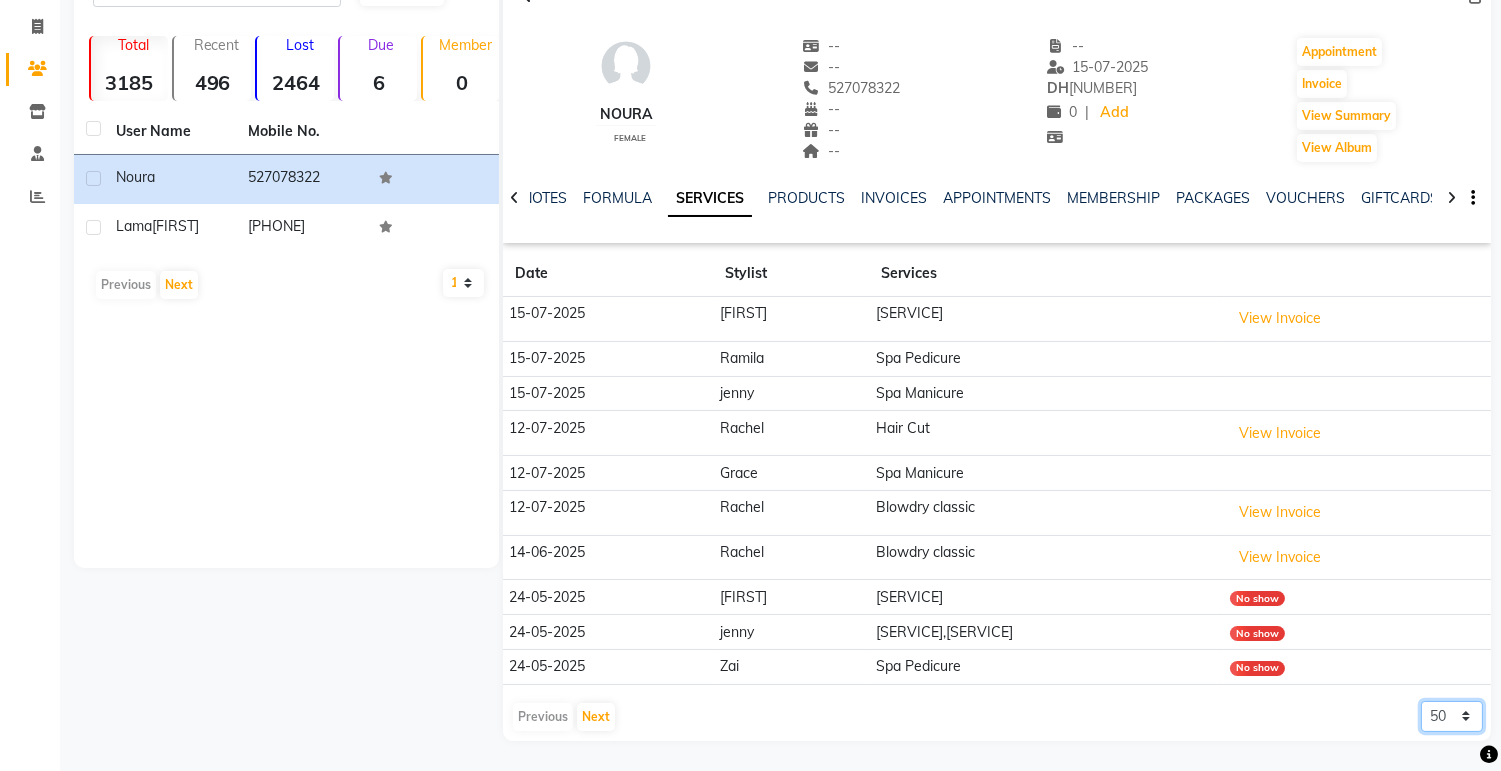 click on "5 10 50 100 500" 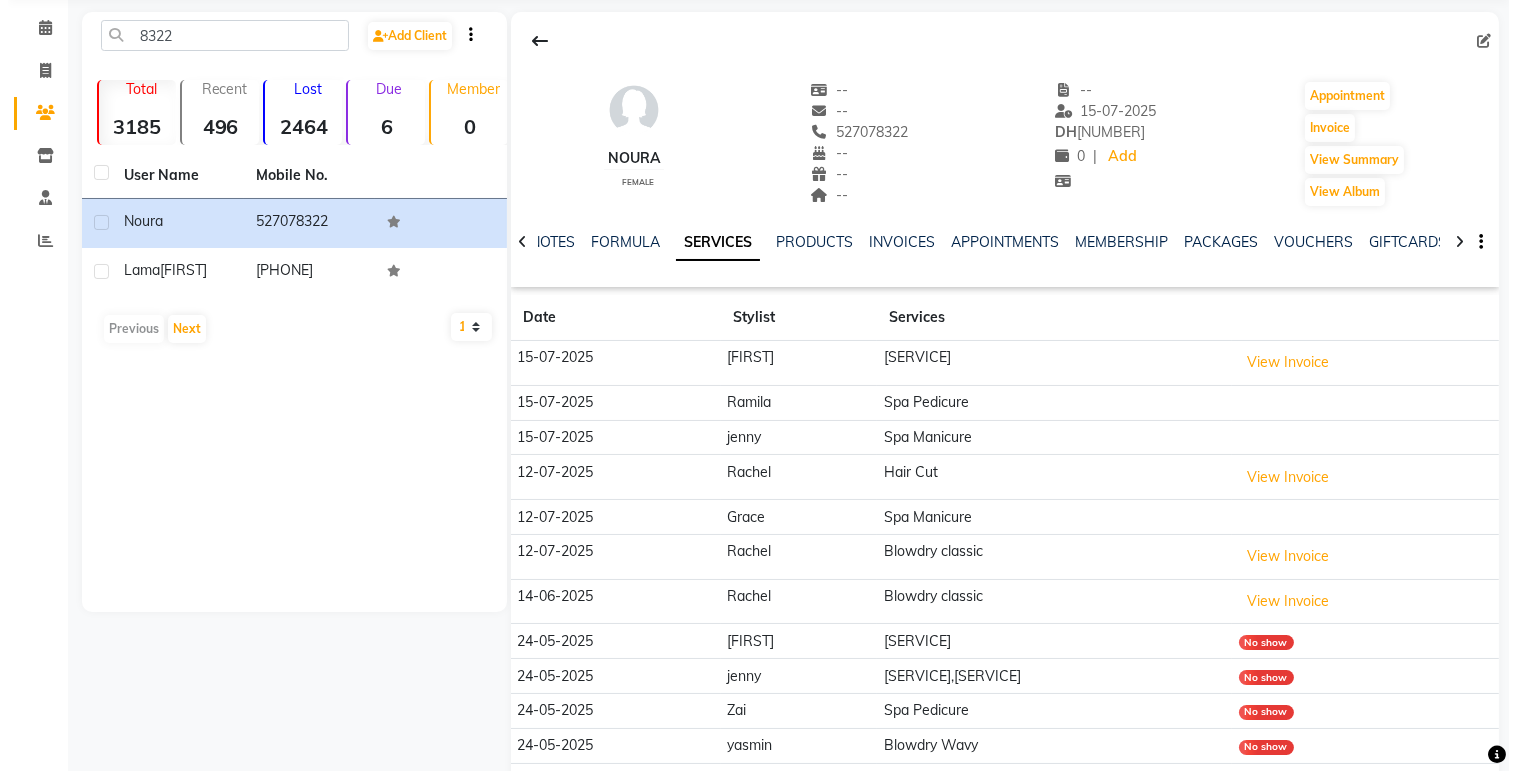 scroll, scrollTop: 0, scrollLeft: 0, axis: both 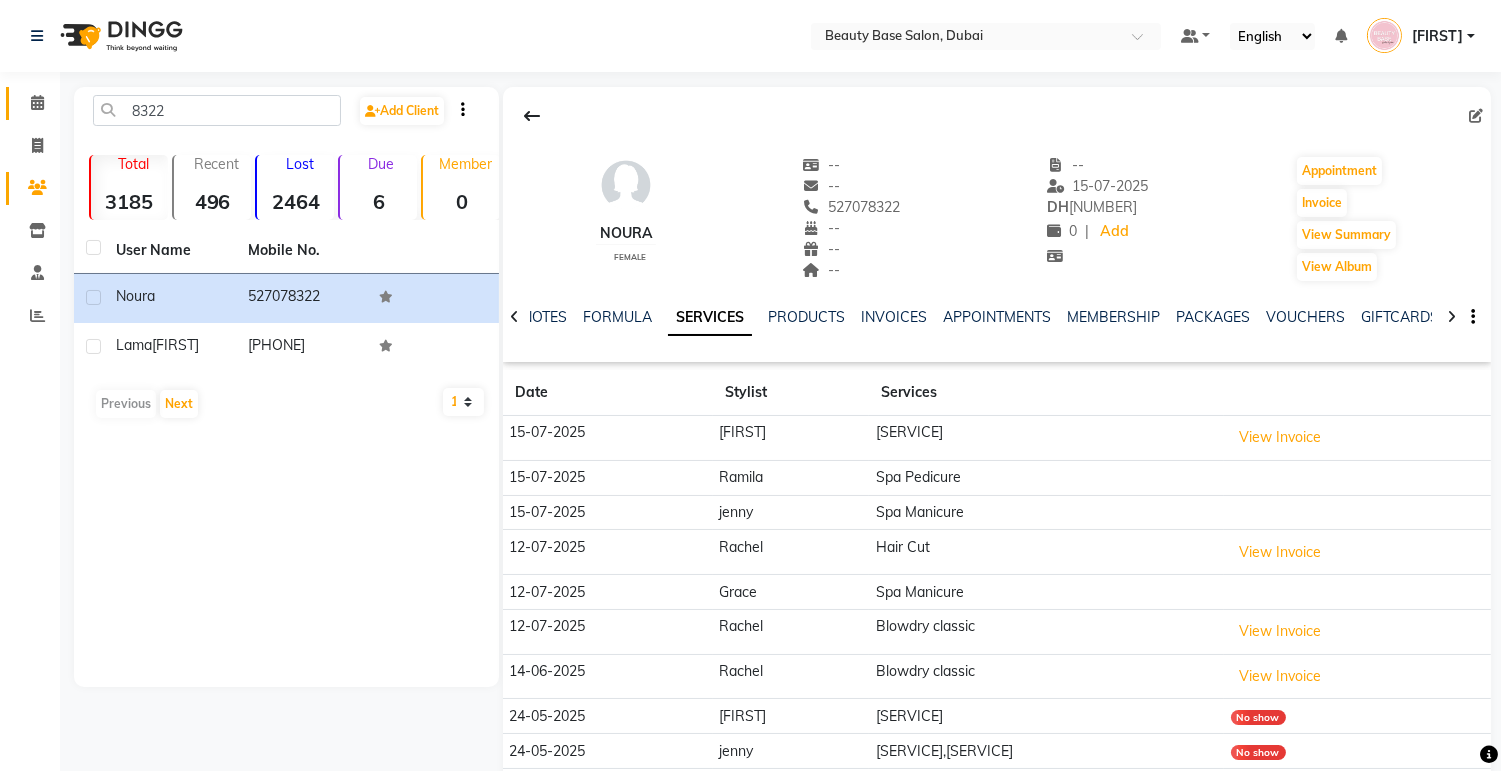 click 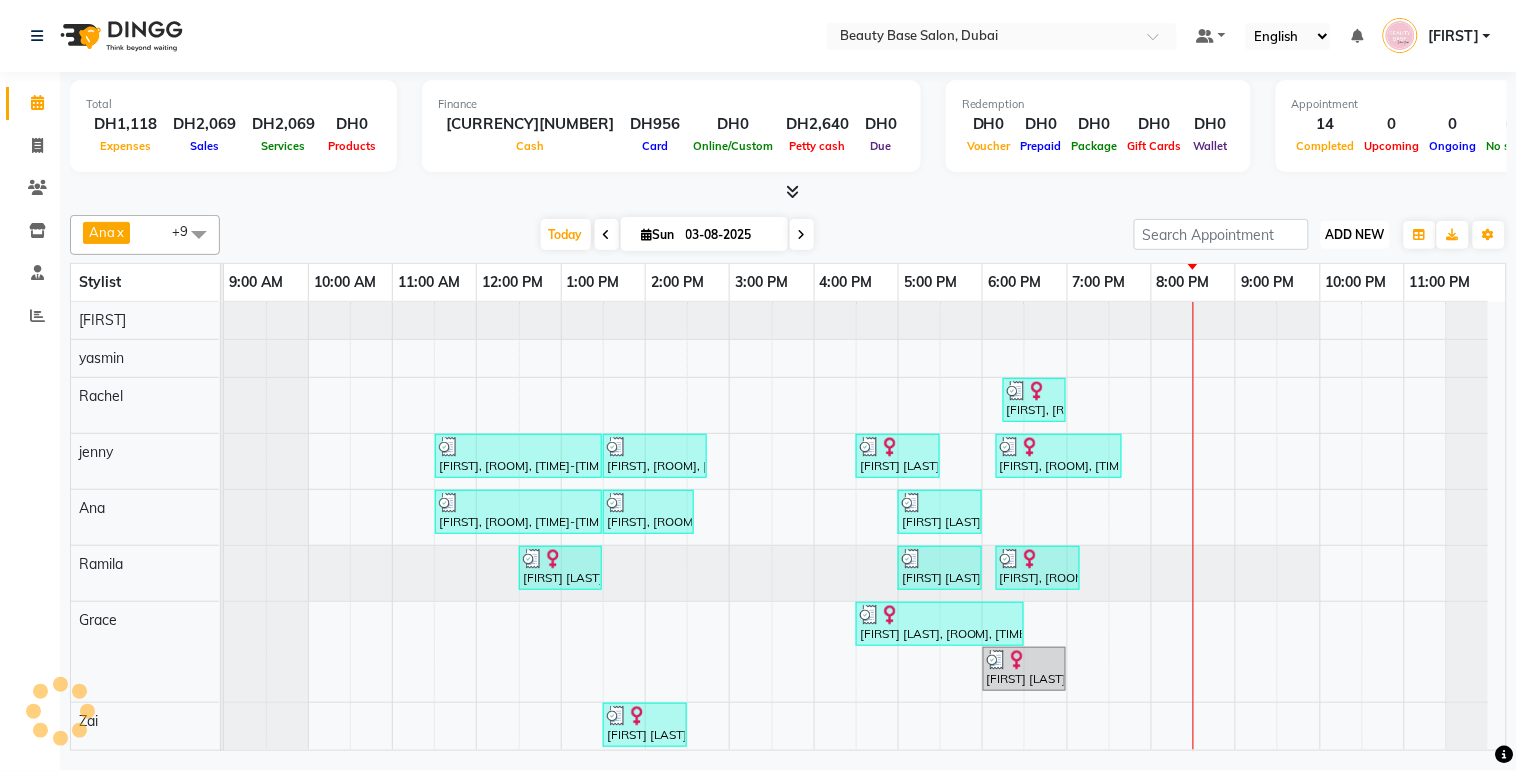 click on "ADD NEW" at bounding box center [1355, 234] 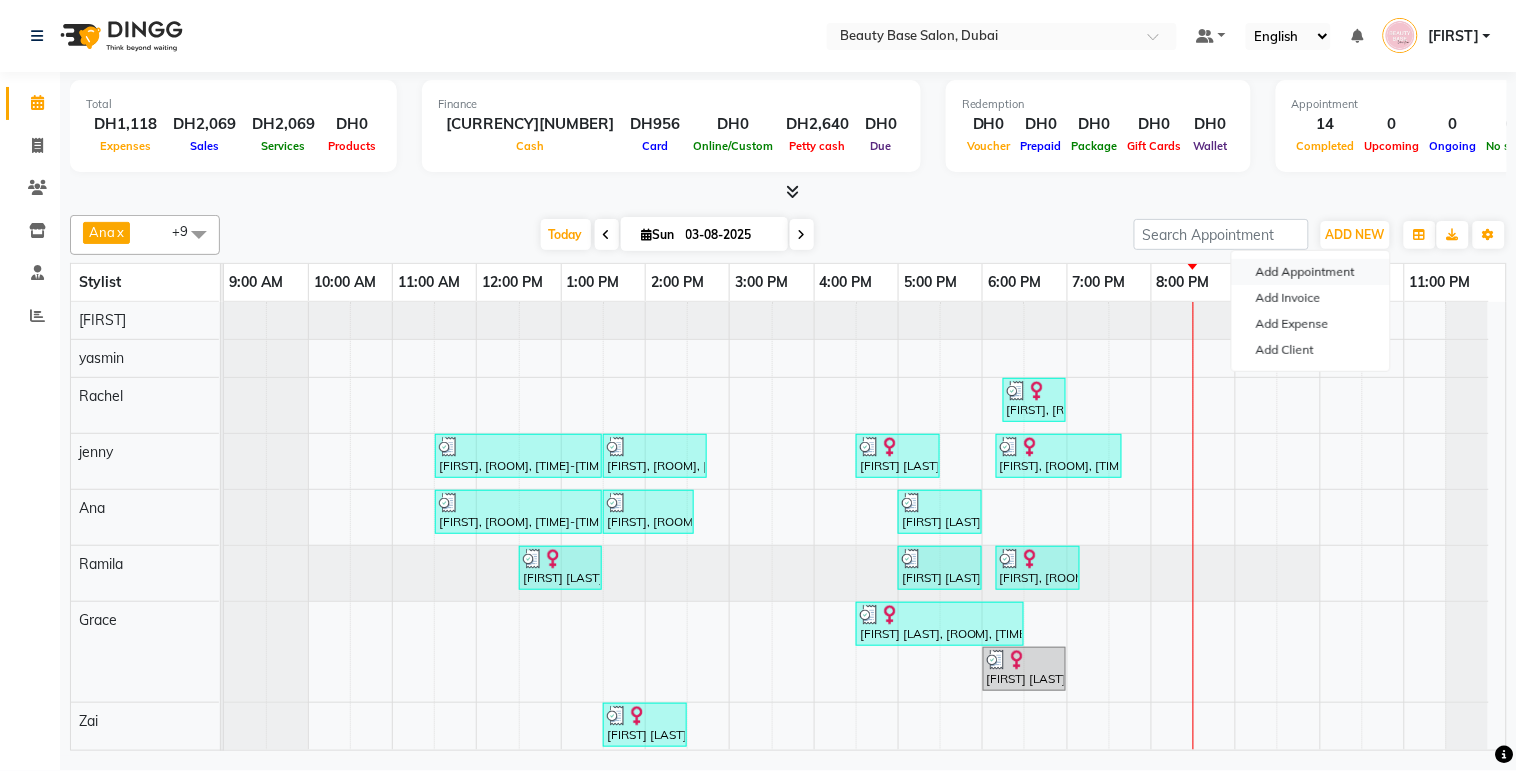 click on "Add Appointment" at bounding box center (1311, 272) 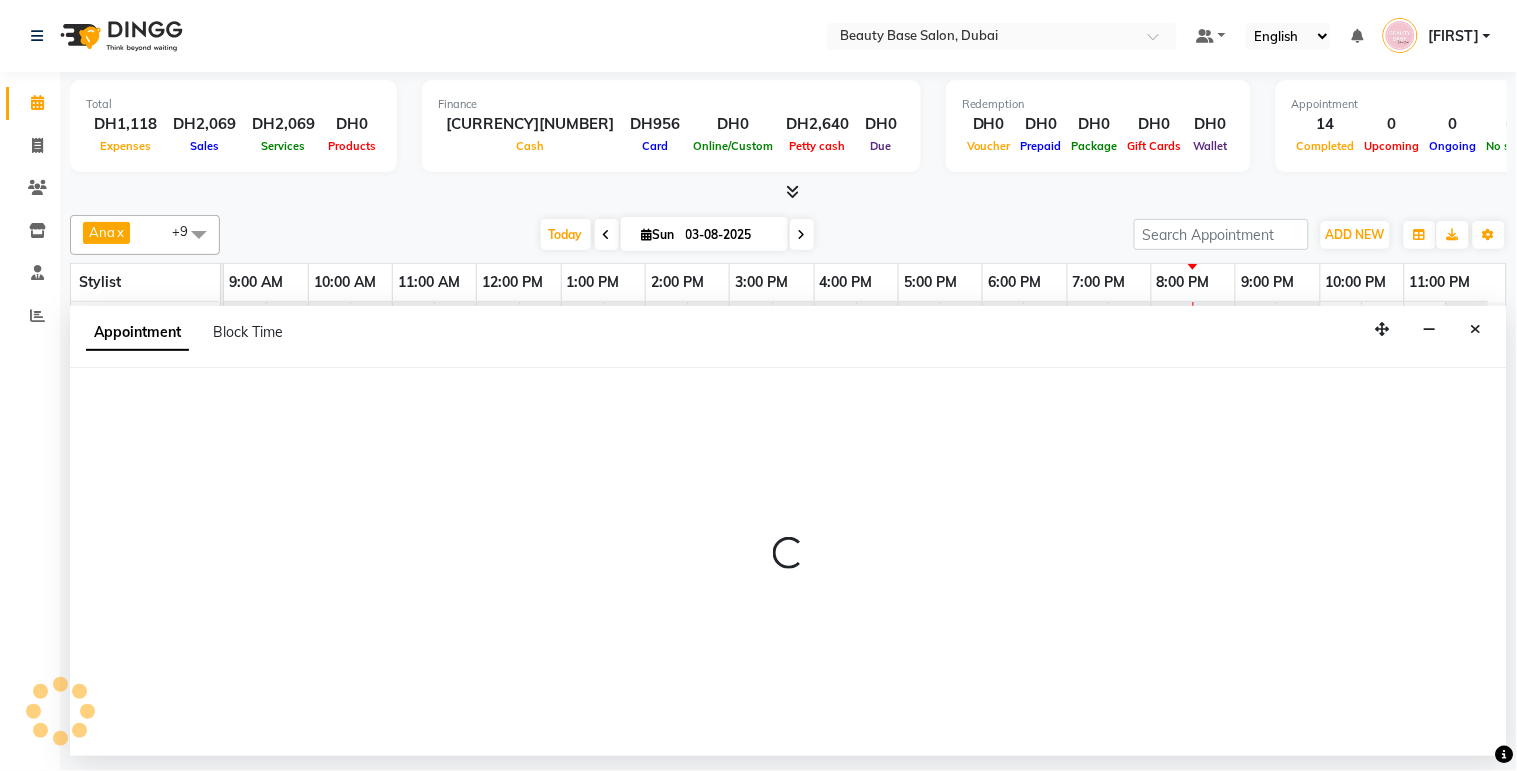 select on "600" 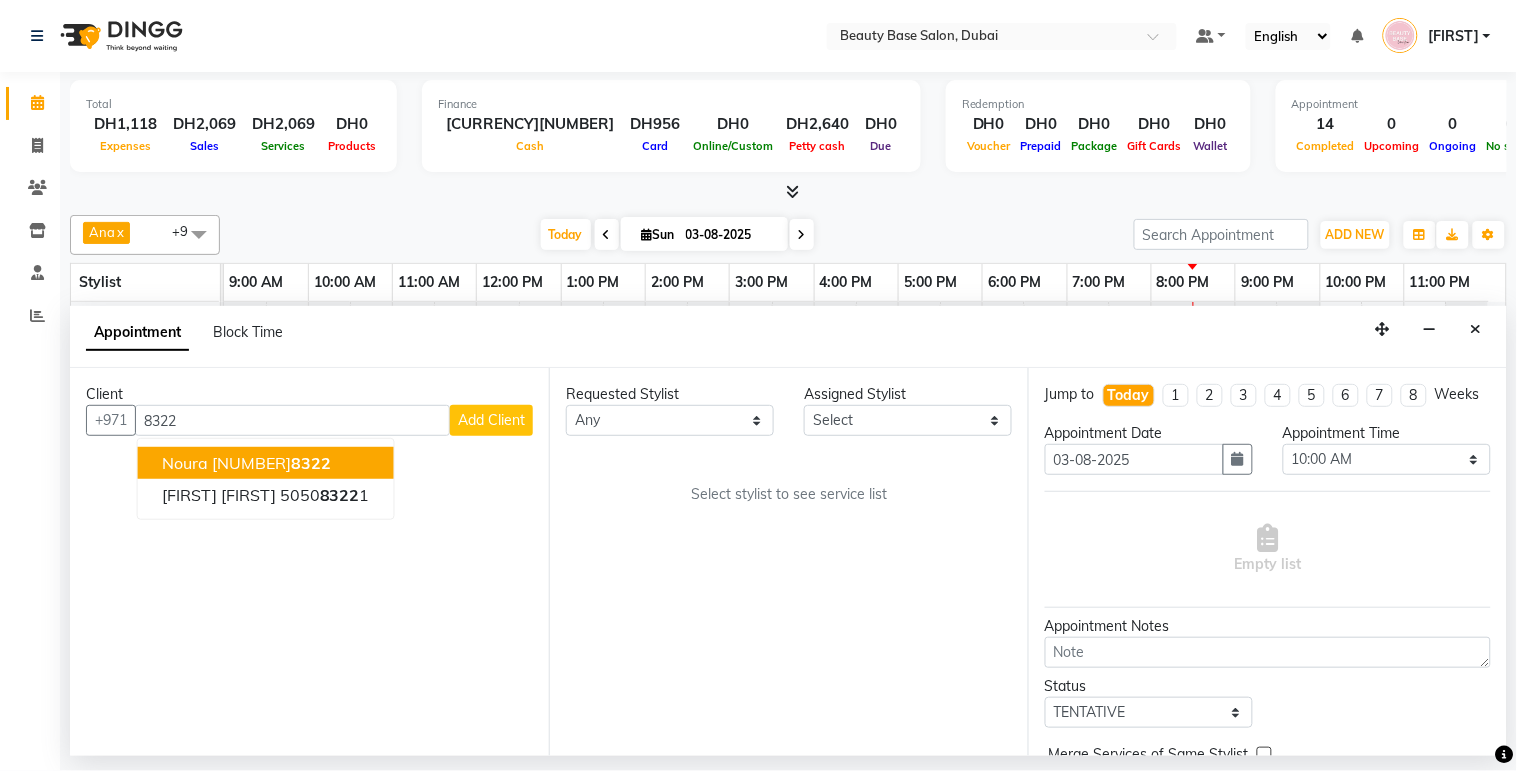 click on "[FIRST] [NUMBER]" at bounding box center [266, 463] 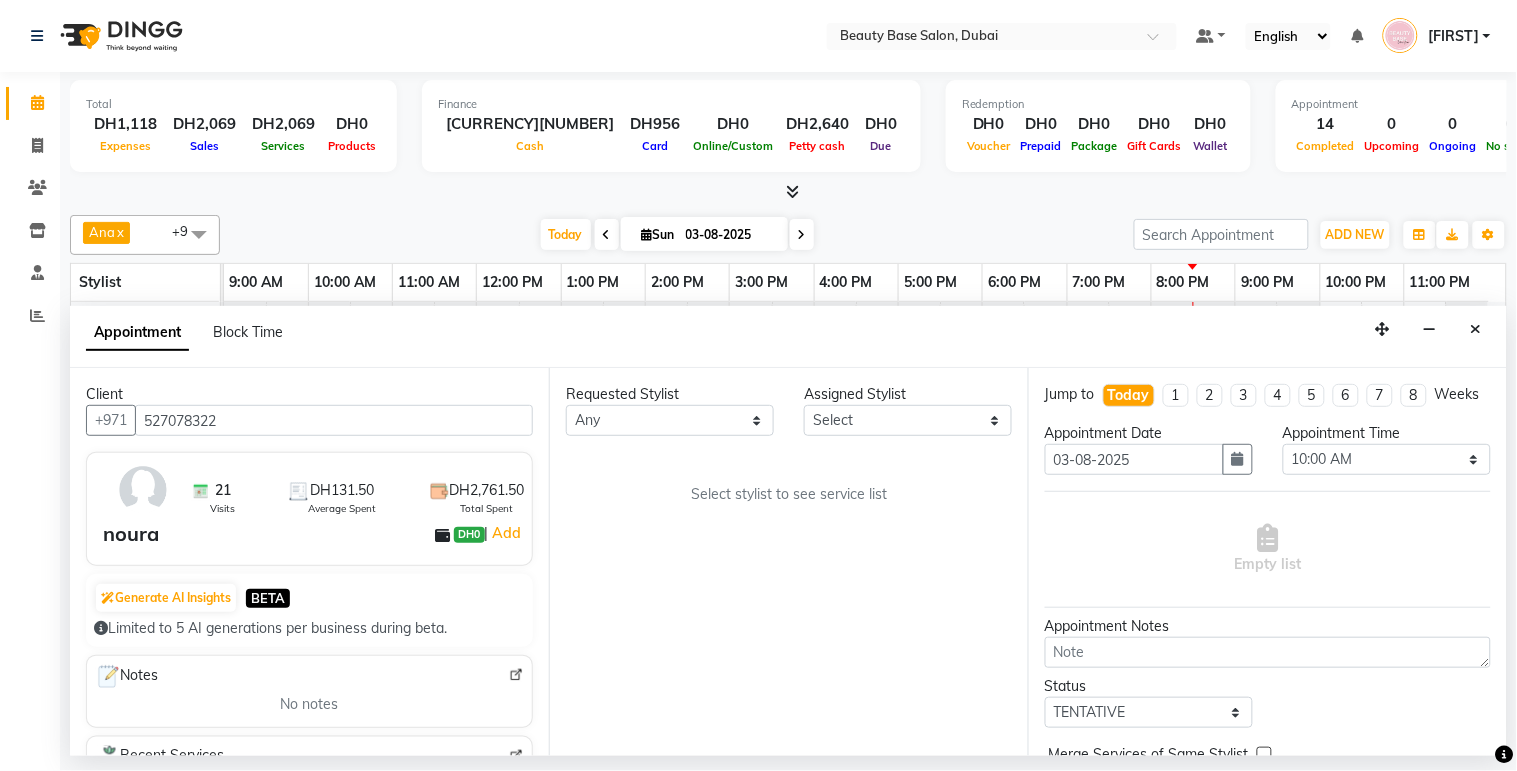 type on "527078322" 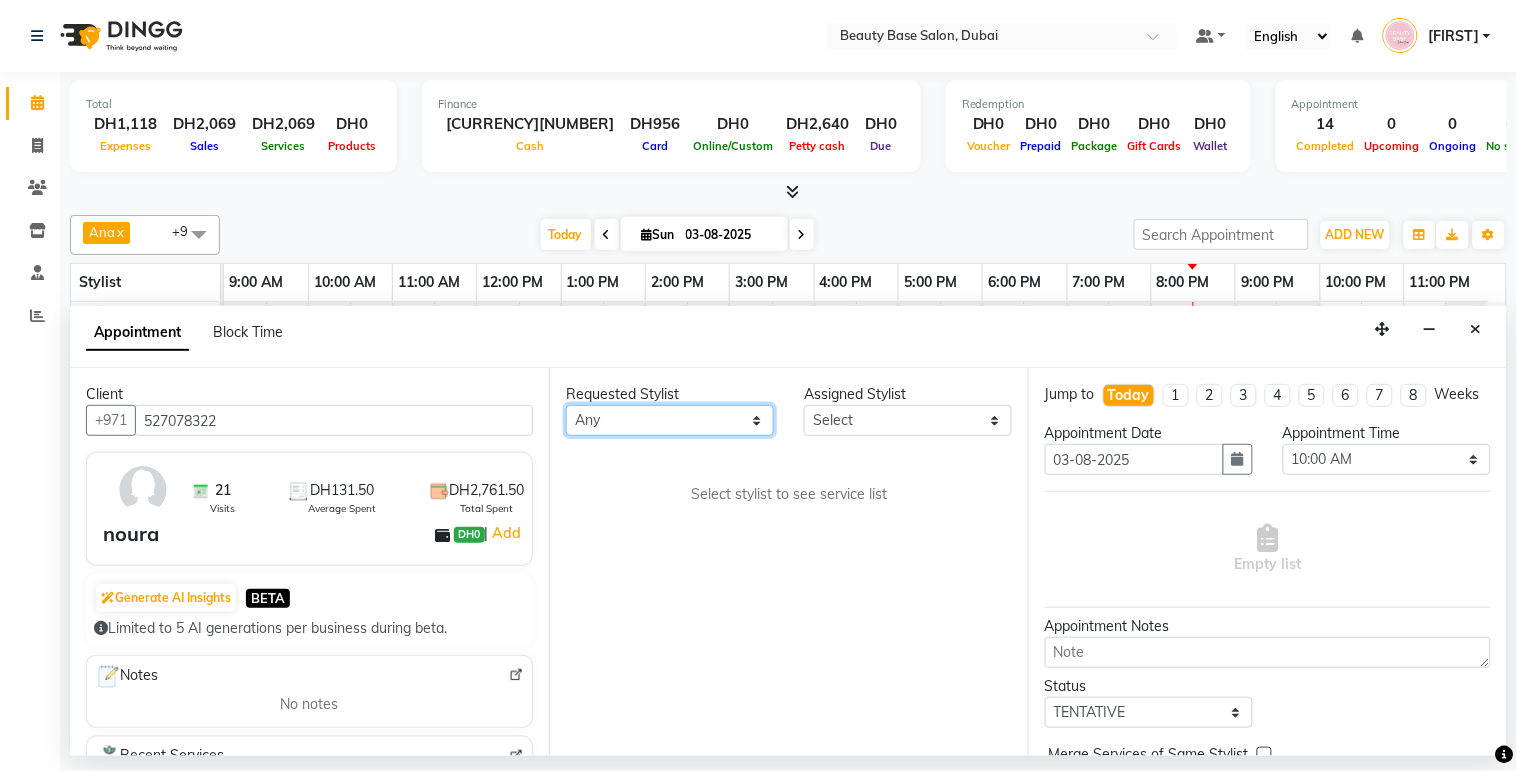 click on "Any [FIRST] [FIRST] [FIRST] [FIRST] [FIRST] [FIRST] [FIRST] [FIRST] [FIRST] [FIRST]" at bounding box center (670, 420) 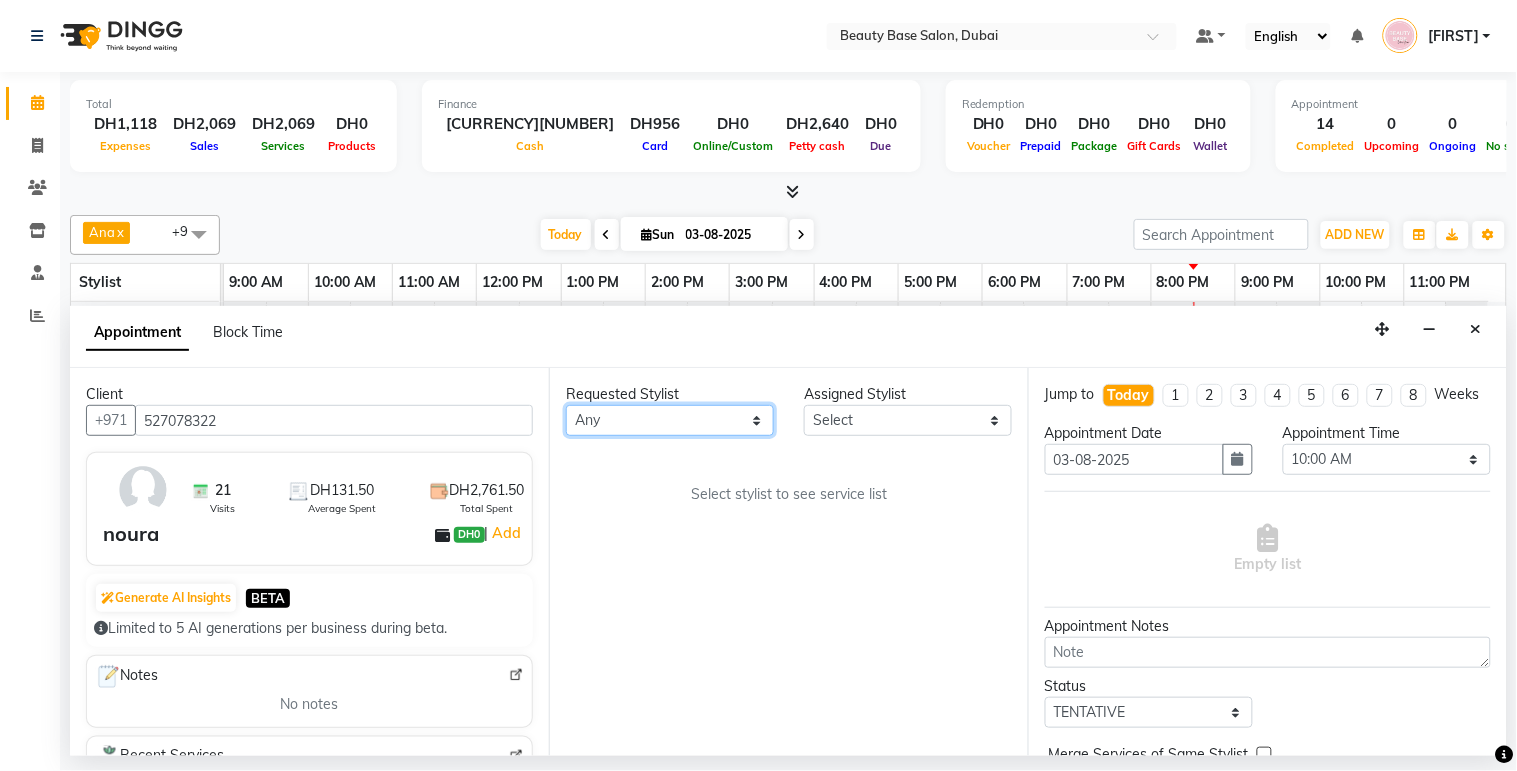 select on "61471" 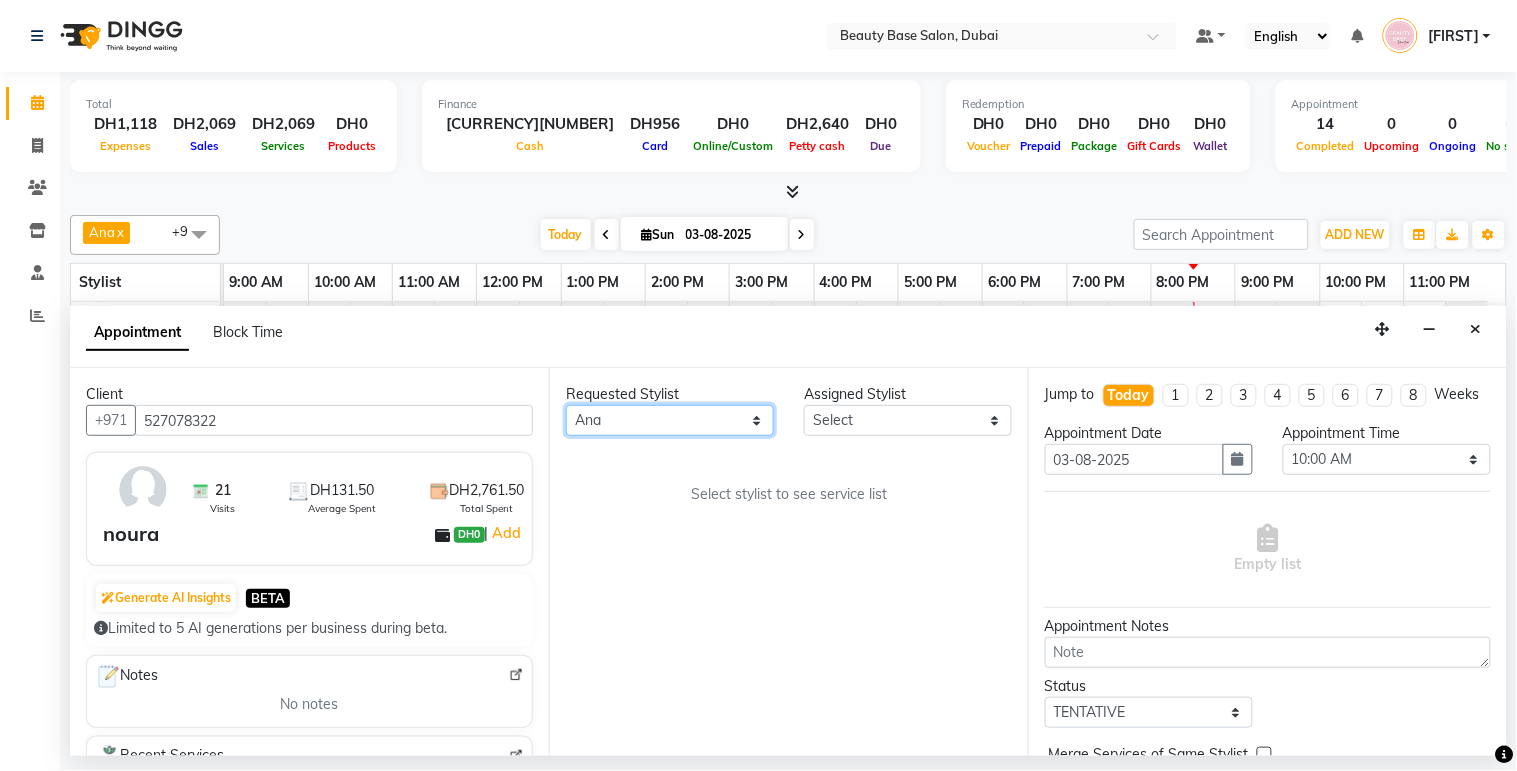 click on "Any [FIRST] [FIRST] [FIRST] [FIRST] [FIRST] [FIRST] [FIRST] [FIRST] [FIRST] [FIRST]" at bounding box center [670, 420] 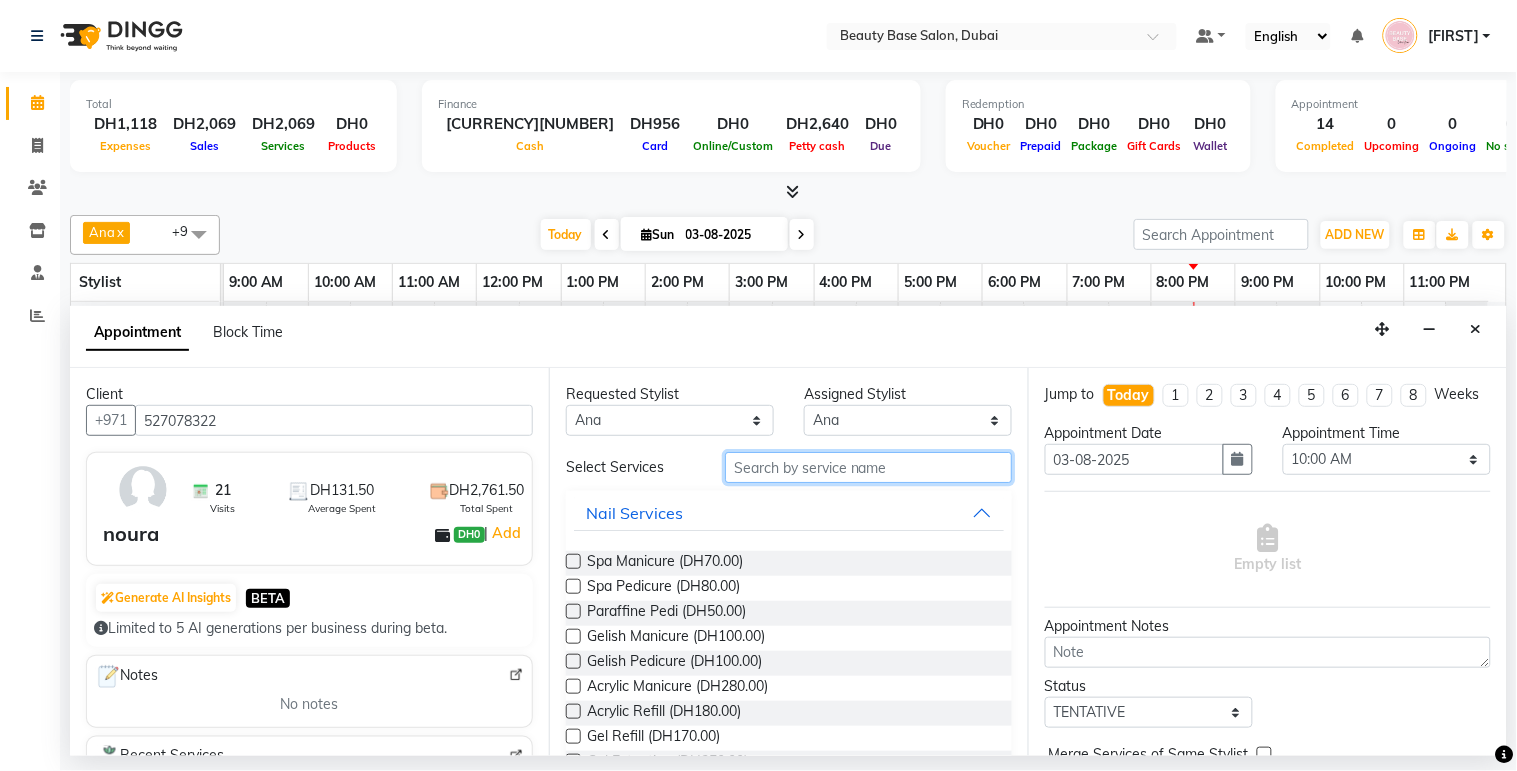 click at bounding box center [868, 467] 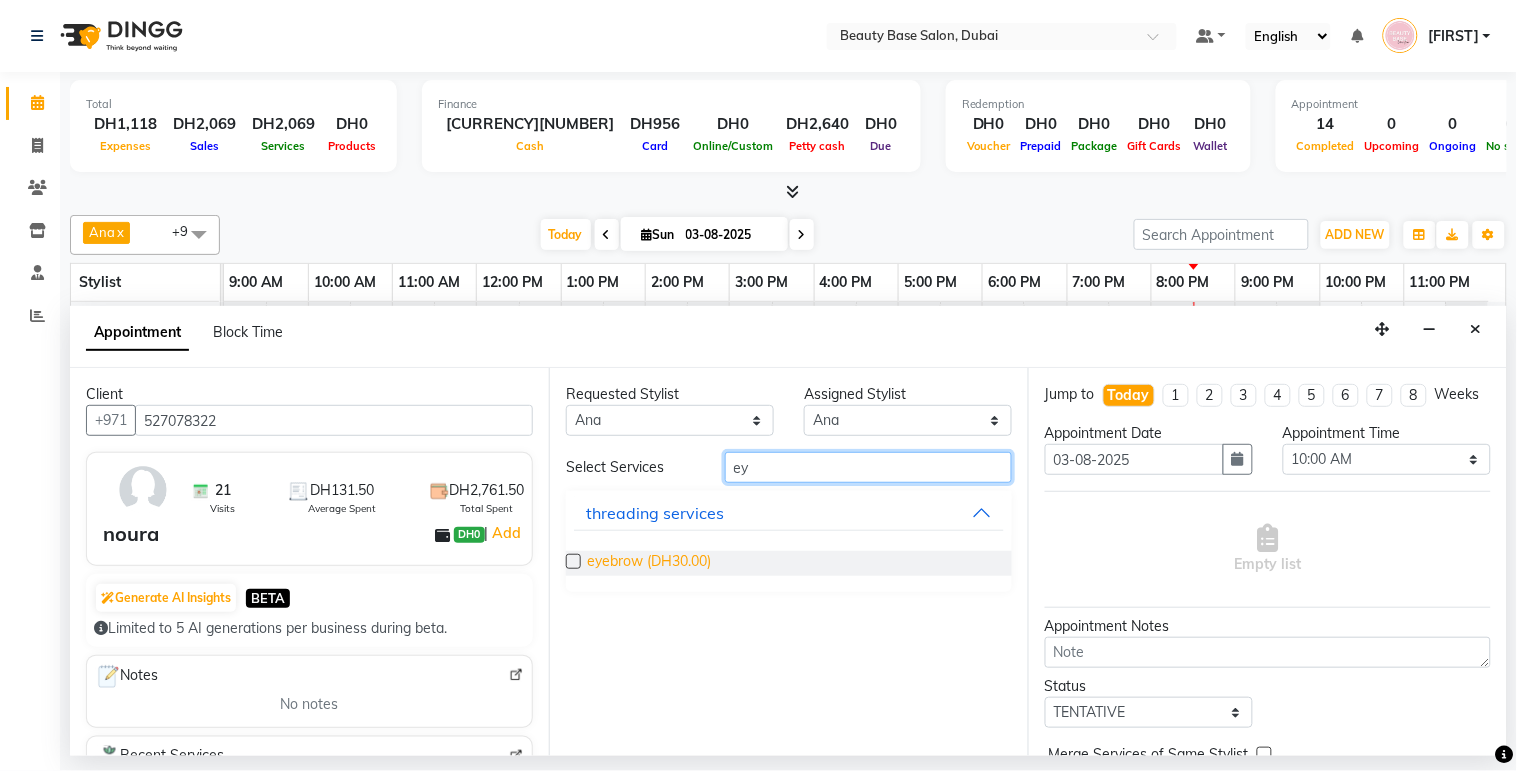 type on "ey" 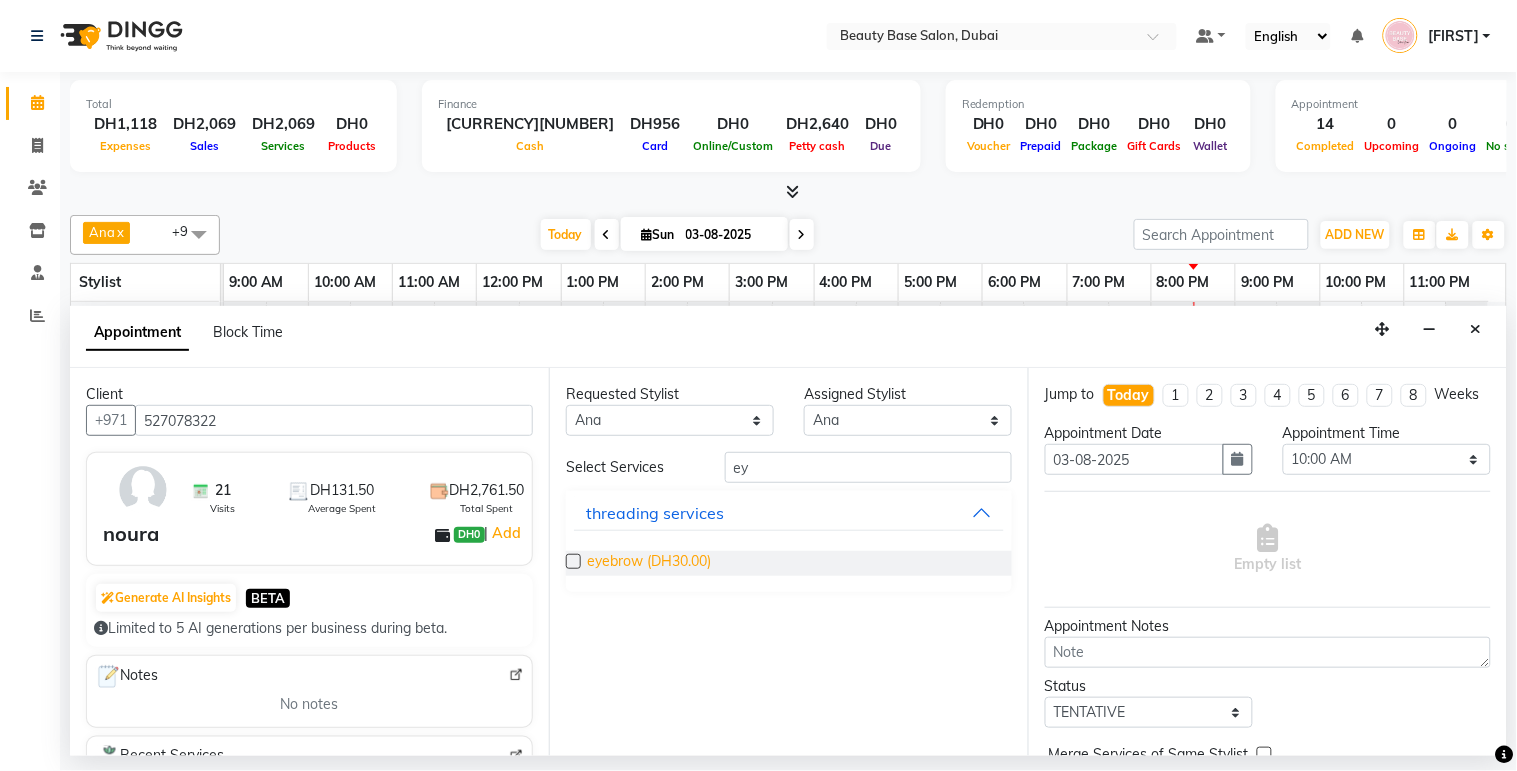 click on "eyebrow (DH30.00)" at bounding box center [649, 563] 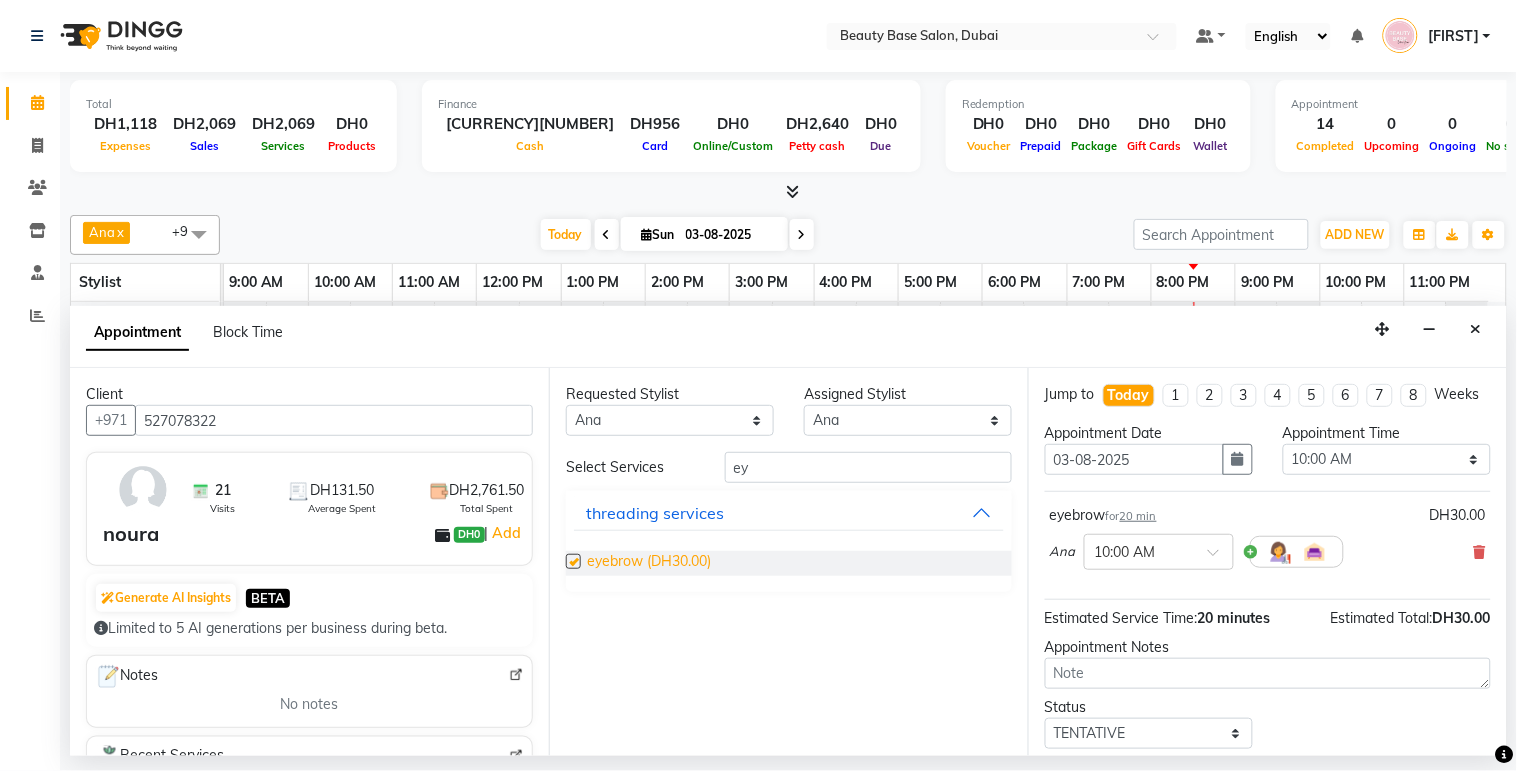 checkbox on "false" 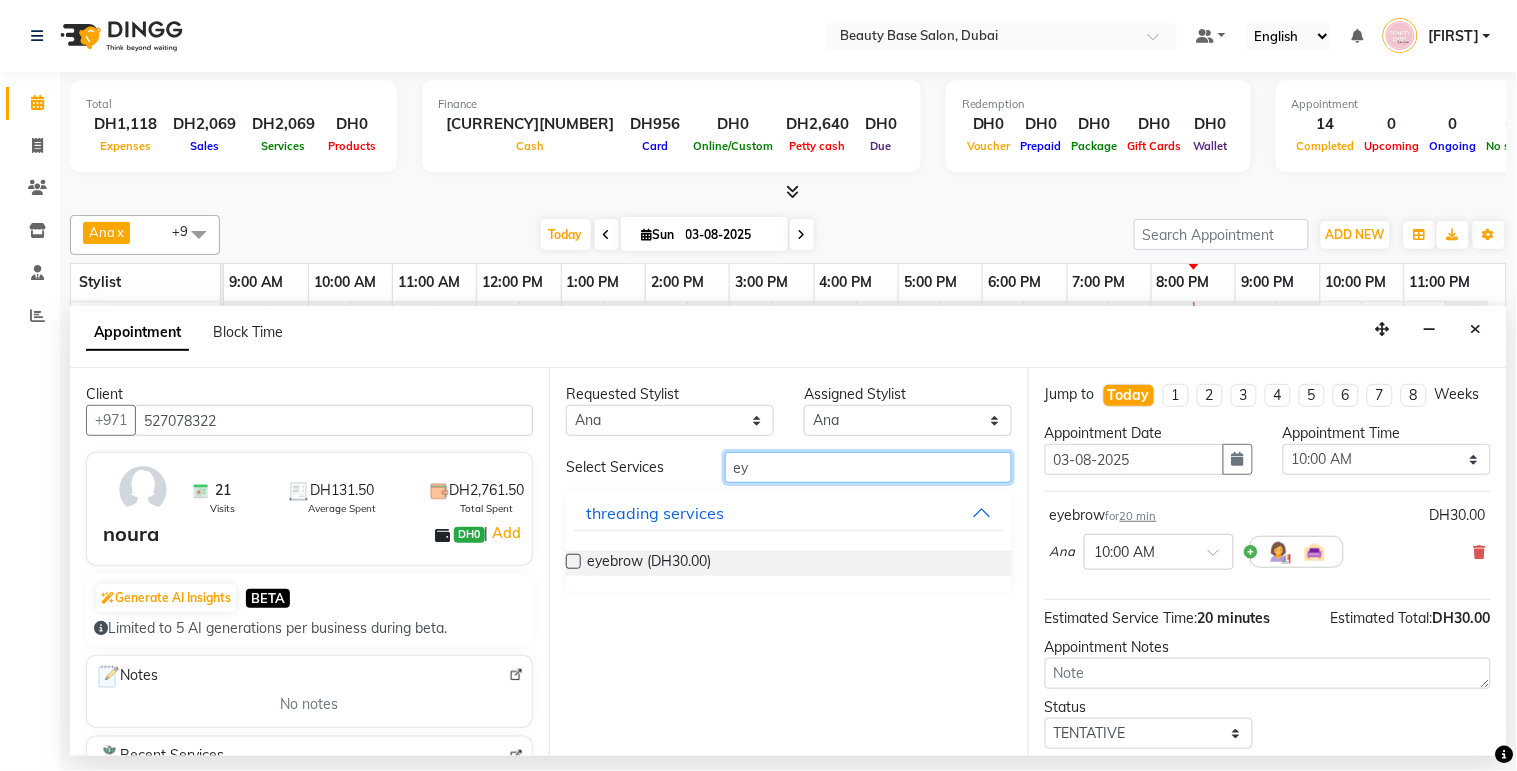 click on "ey" at bounding box center [868, 467] 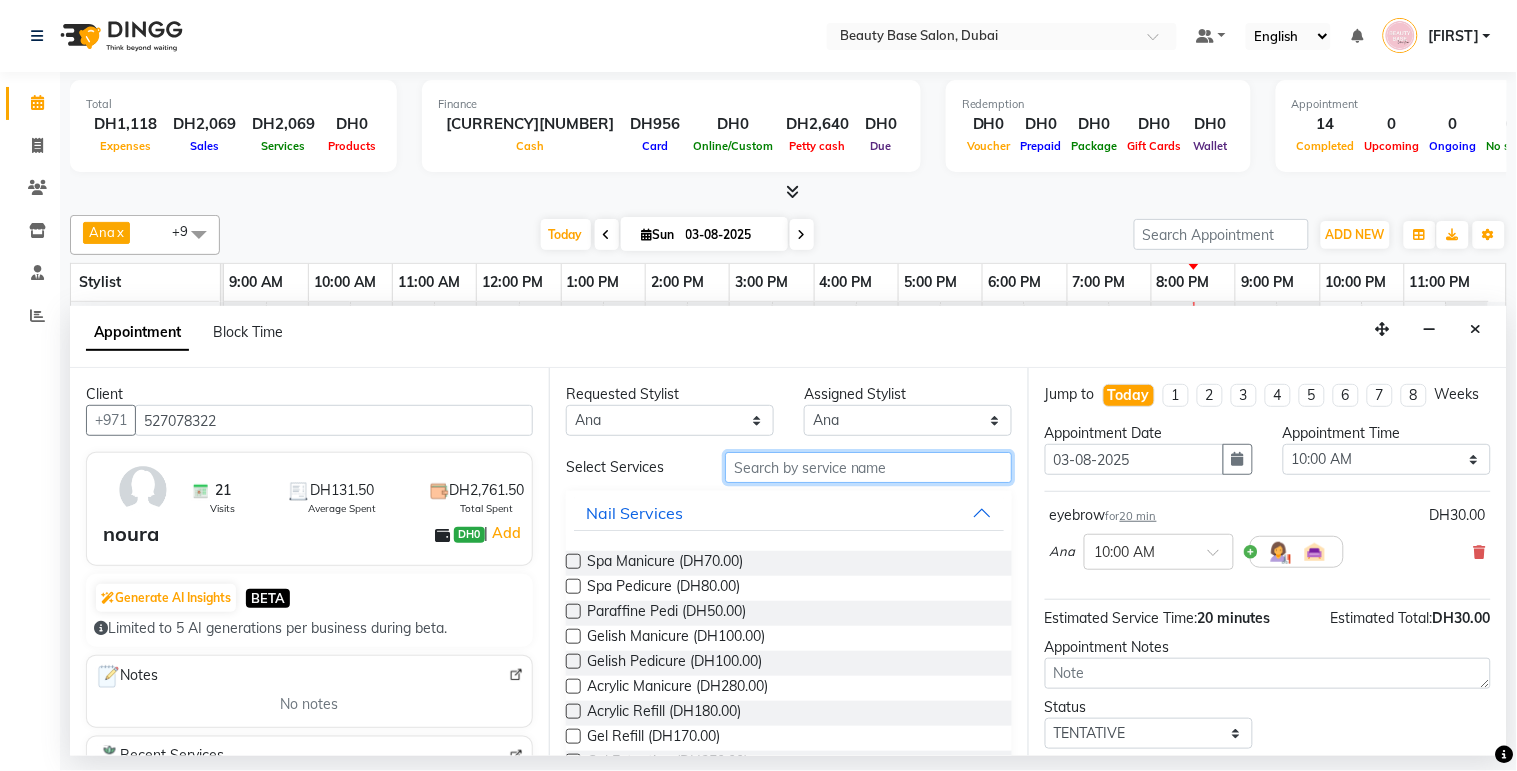 type 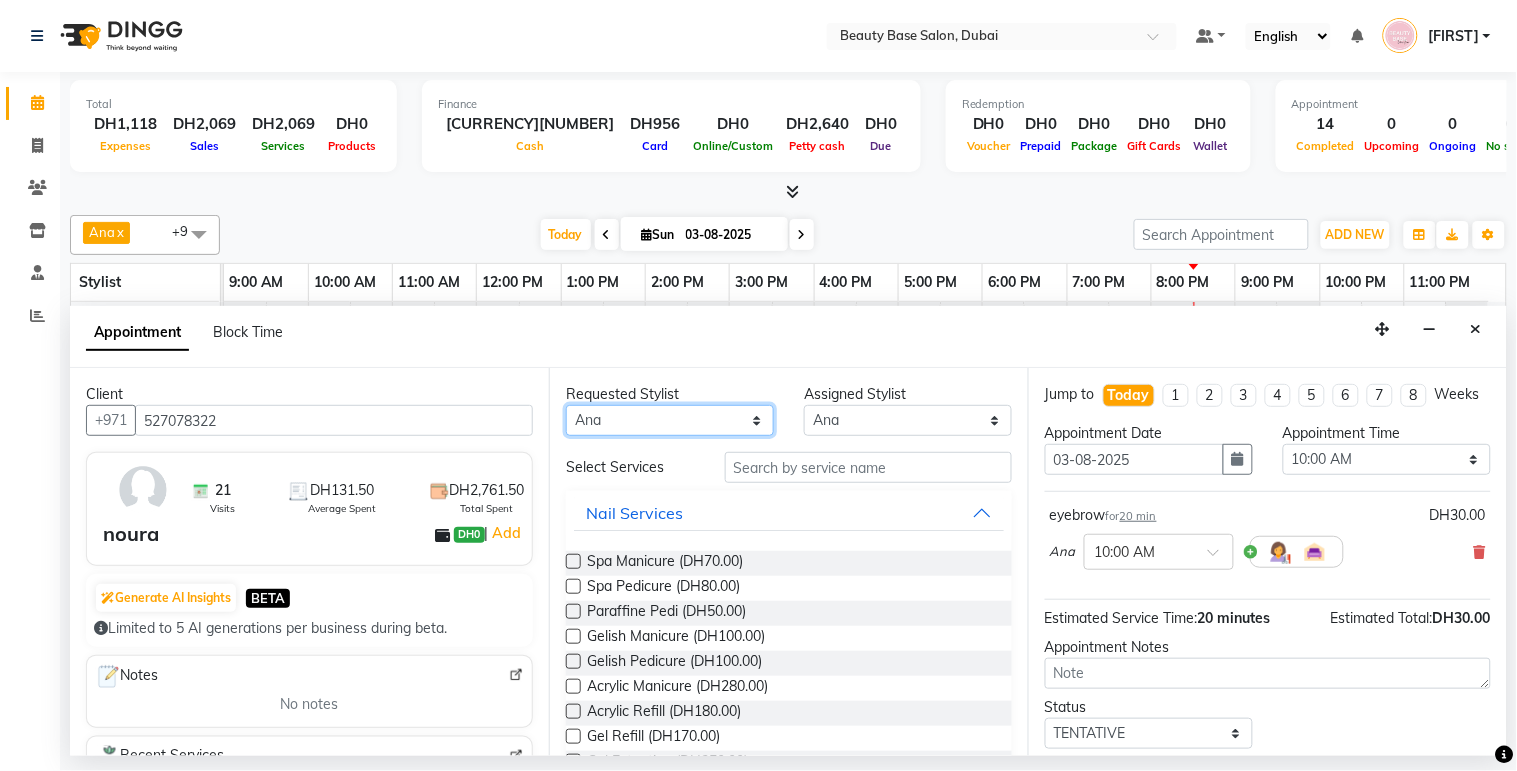 click on "Any [FIRST] [FIRST] [FIRST] [FIRST] [FIRST] [FIRST] [FIRST] [FIRST] [FIRST] [FIRST]" at bounding box center [670, 420] 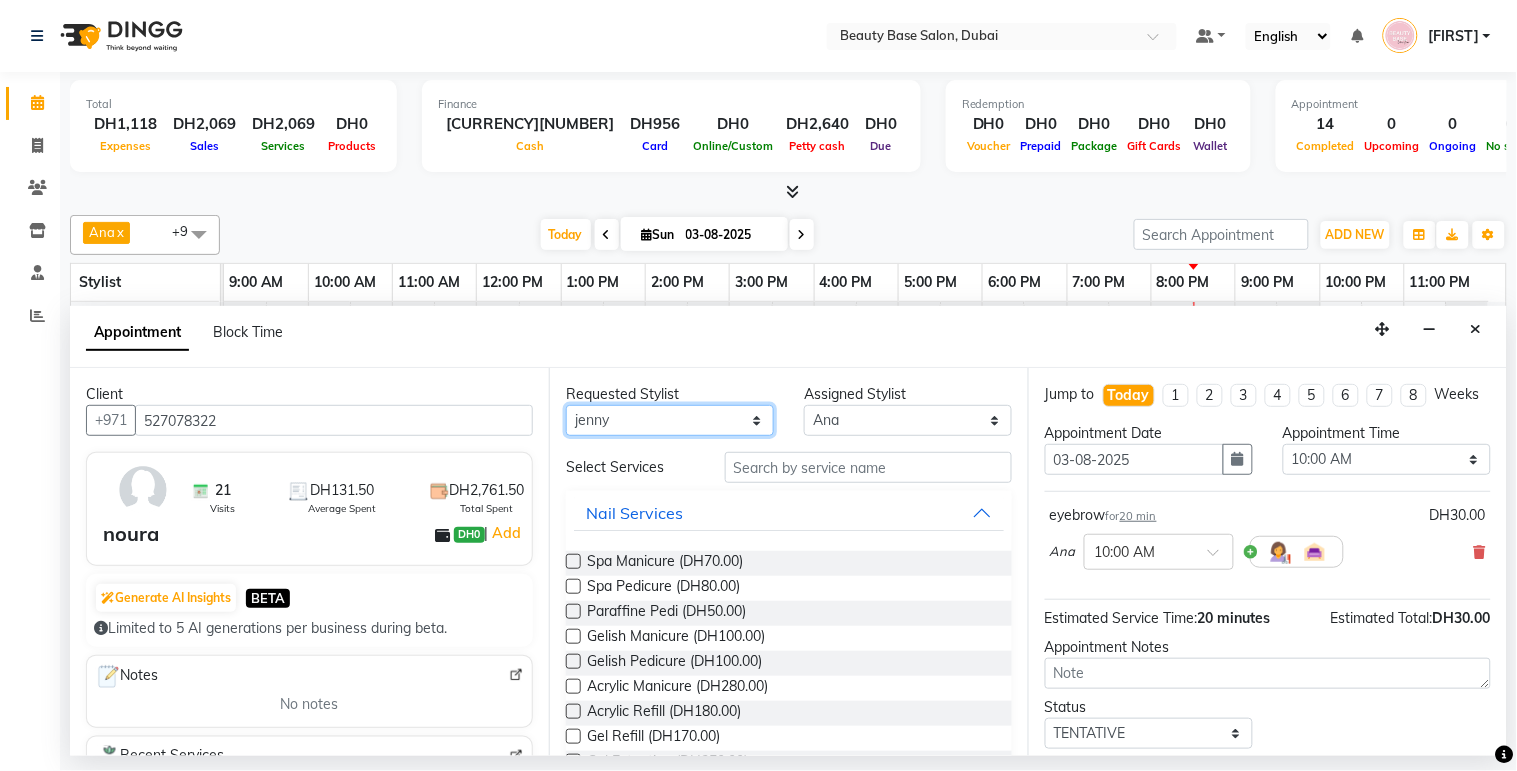click on "Any [FIRST] [FIRST] [FIRST] [FIRST] [FIRST] [FIRST] [FIRST] [FIRST] [FIRST] [FIRST]" at bounding box center (670, 420) 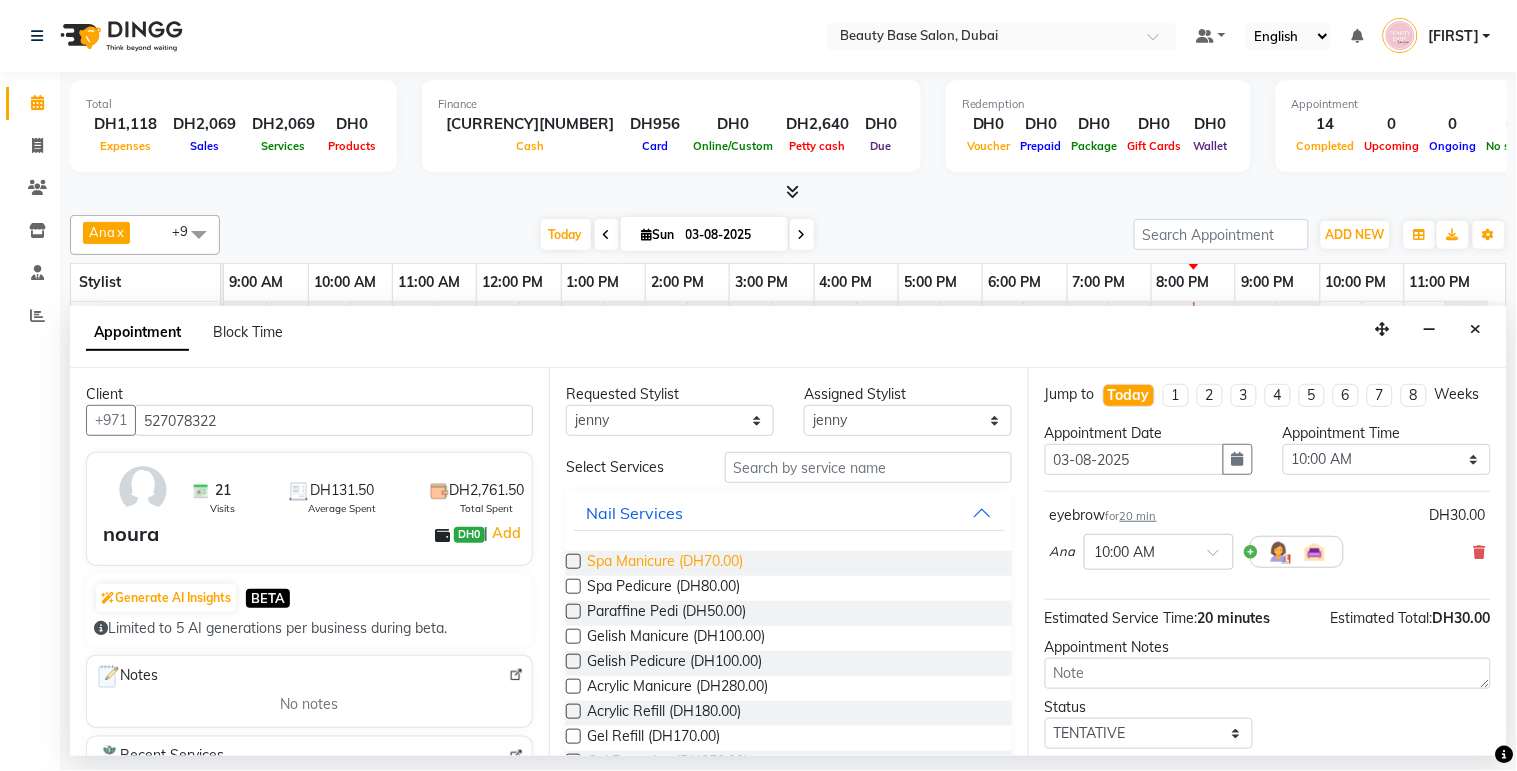 click on "Spa Manicure (DH70.00)" at bounding box center [665, 563] 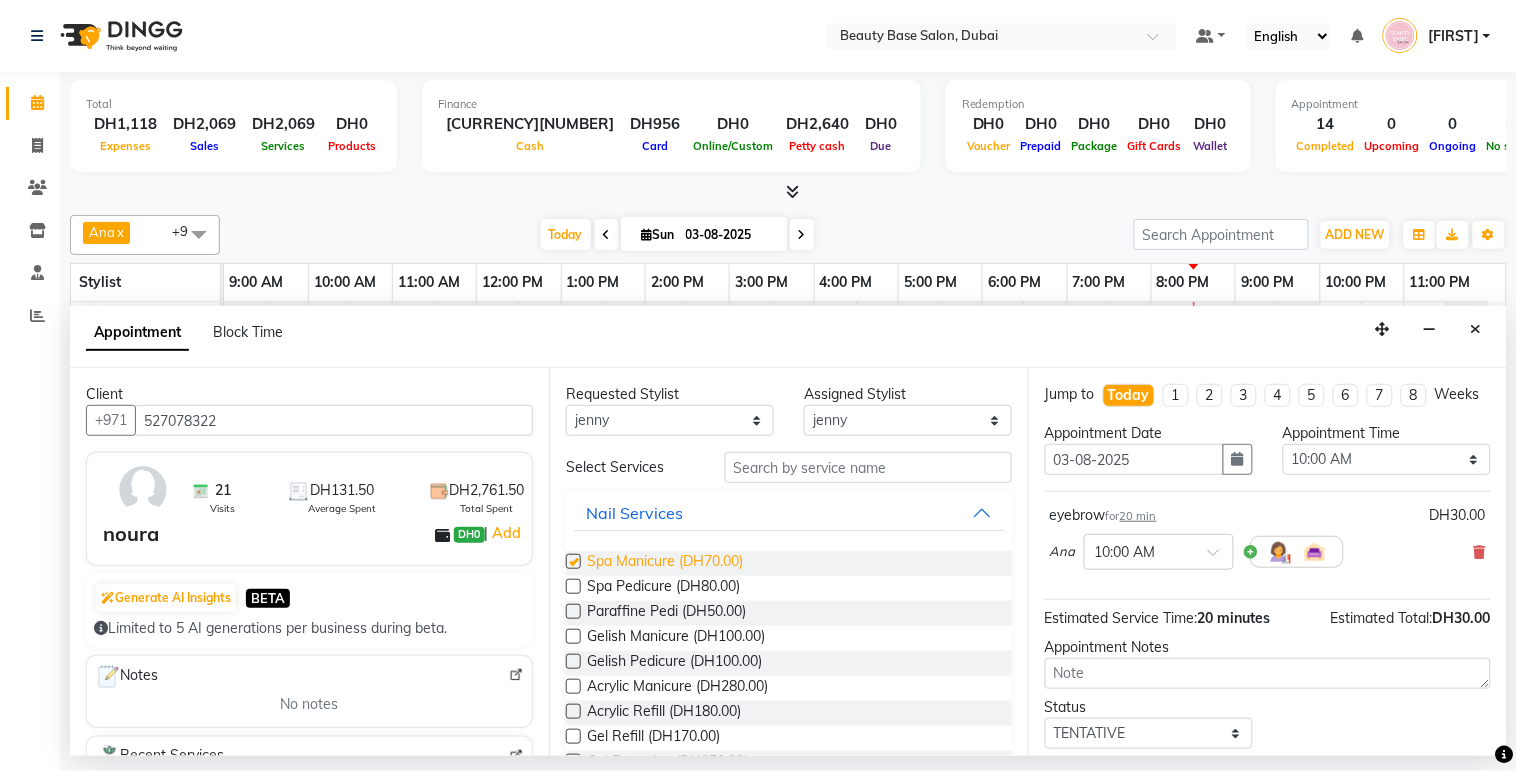 checkbox on "false" 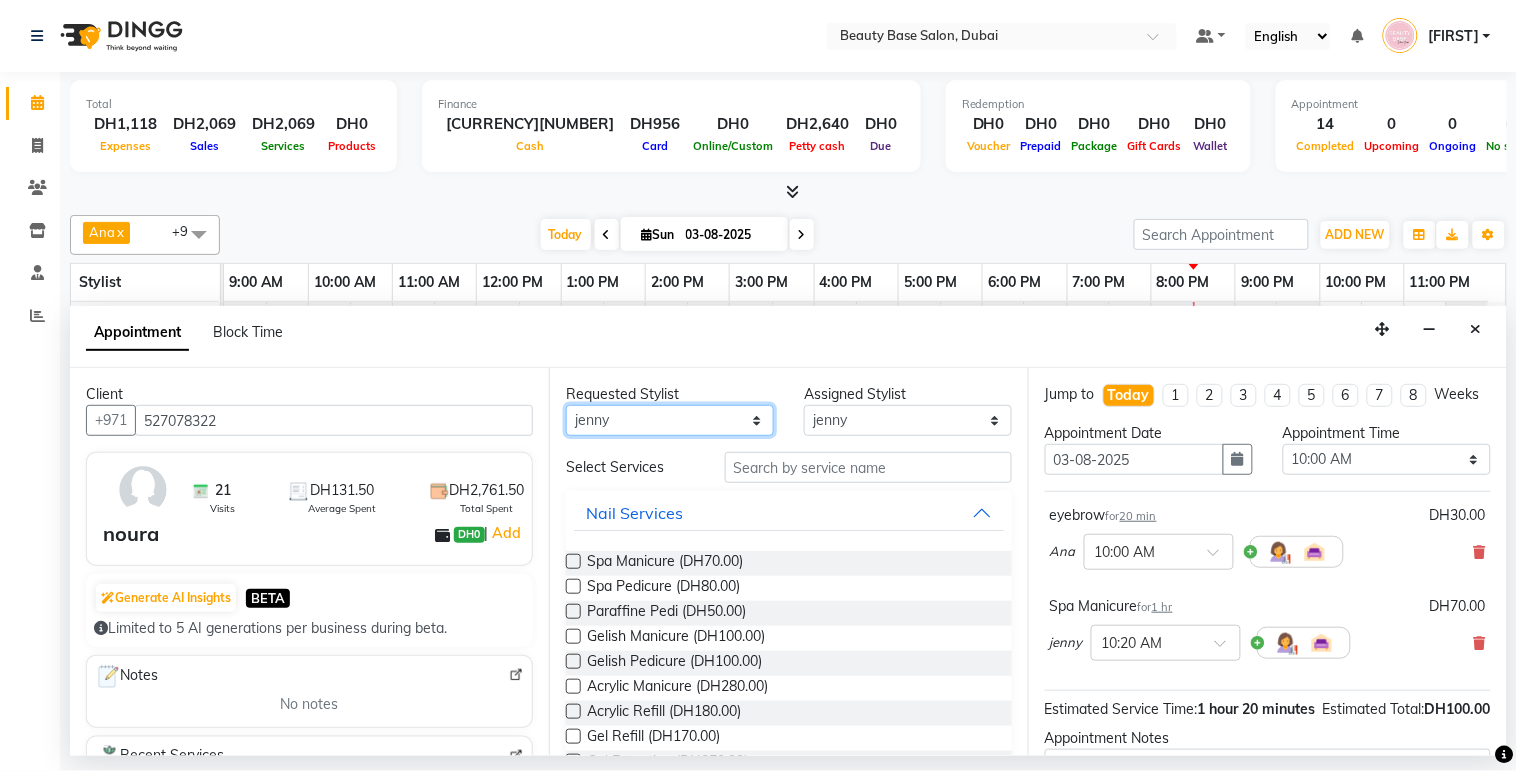 click on "Any [FIRST] [FIRST] [FIRST] [FIRST] [FIRST] [FIRST] [FIRST] [FIRST] [FIRST] [FIRST]" at bounding box center (670, 420) 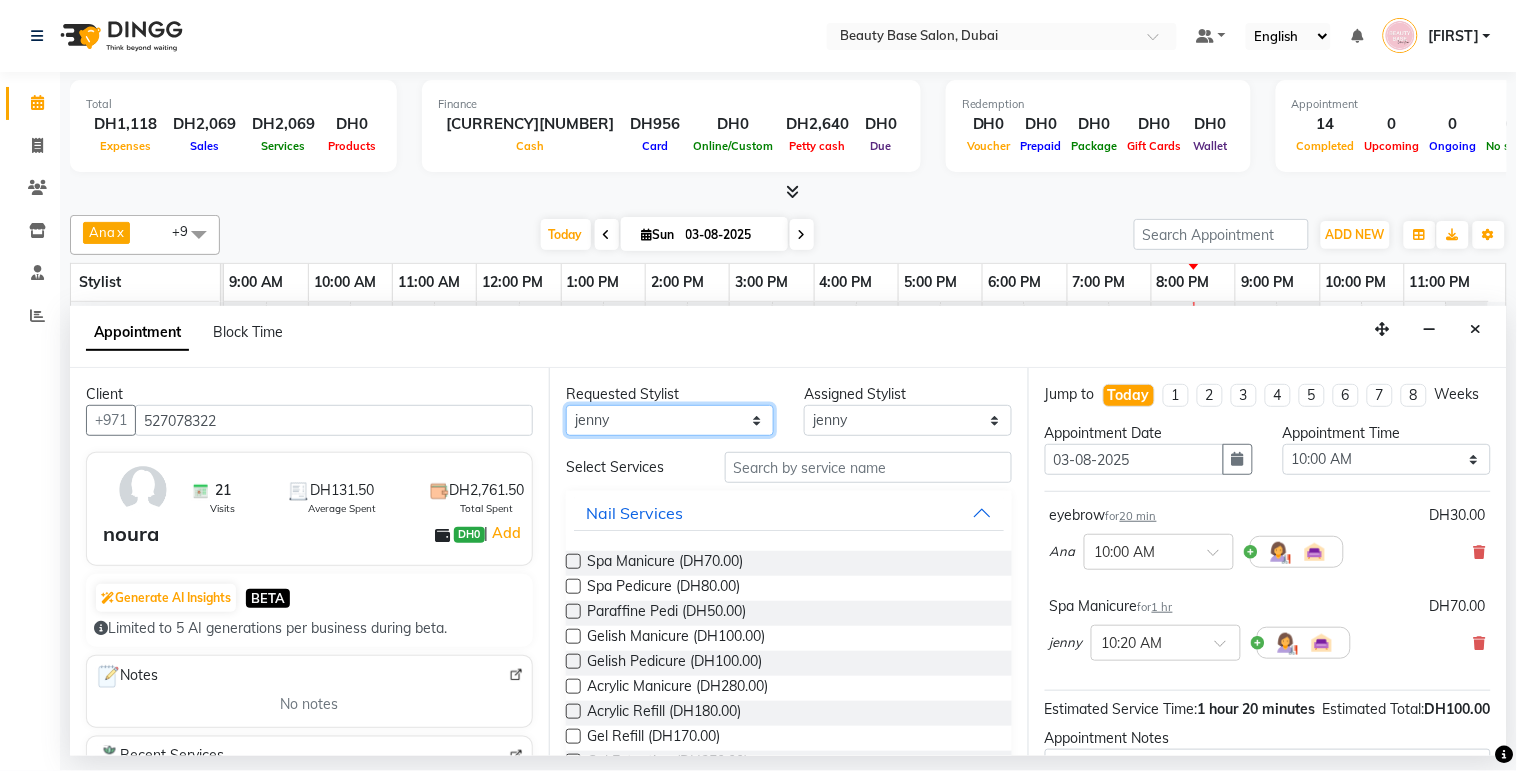 select on "17496" 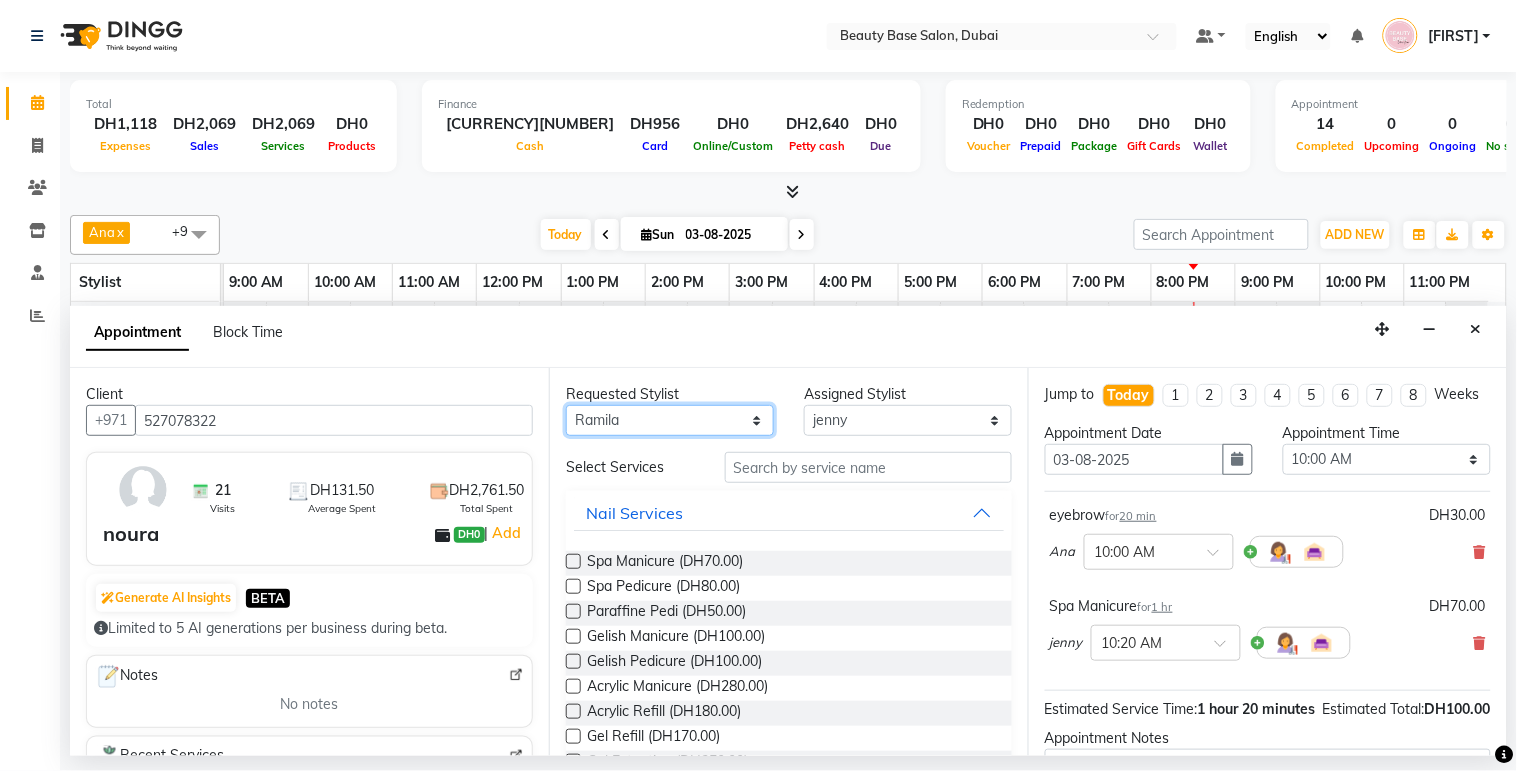 click on "Any [FIRST] [FIRST] [FIRST] [FIRST] [FIRST] [FIRST] [FIRST] [FIRST] [FIRST] [FIRST]" at bounding box center [670, 420] 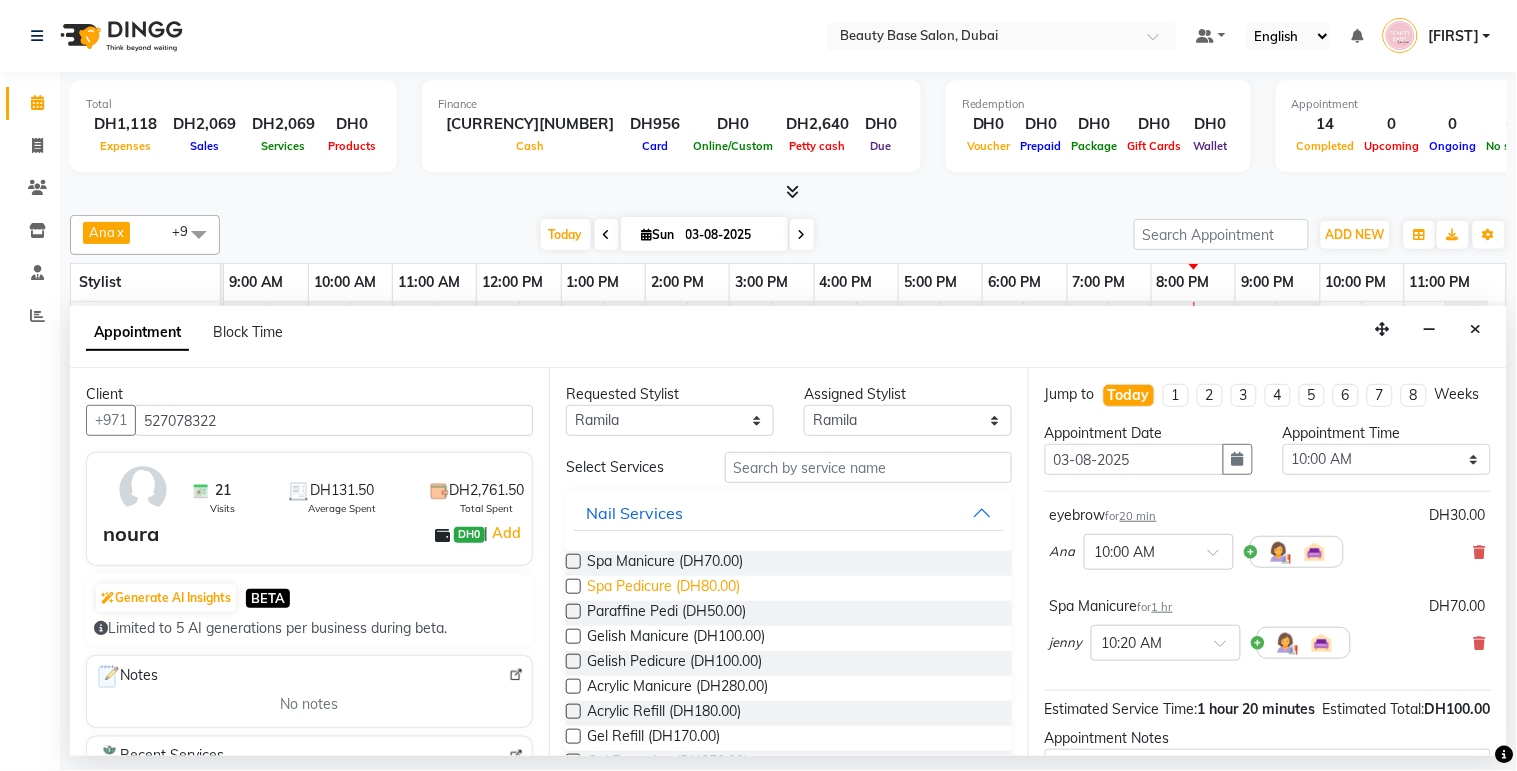 click on "Spa Pedicure (DH80.00)" at bounding box center [663, 588] 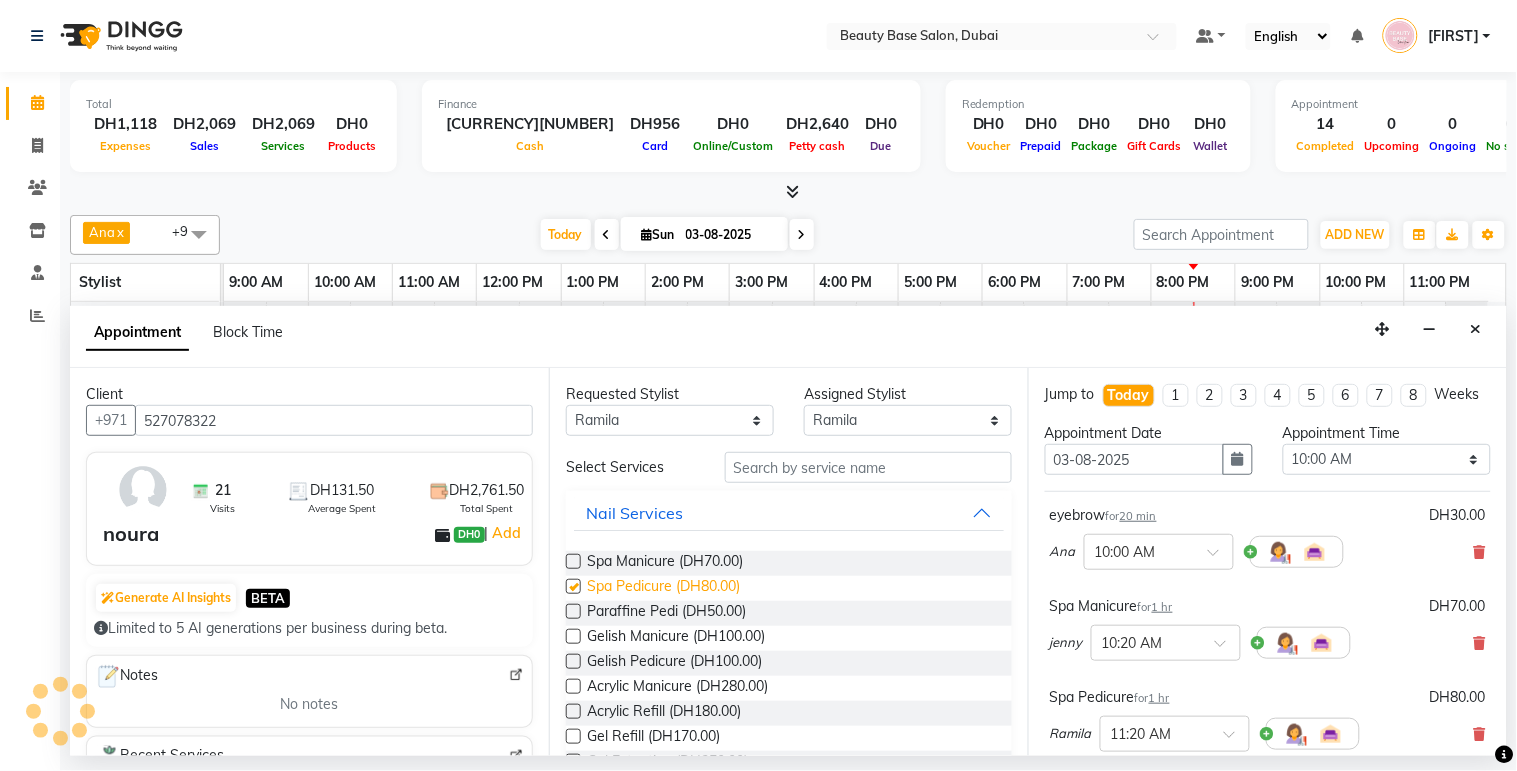 checkbox on "false" 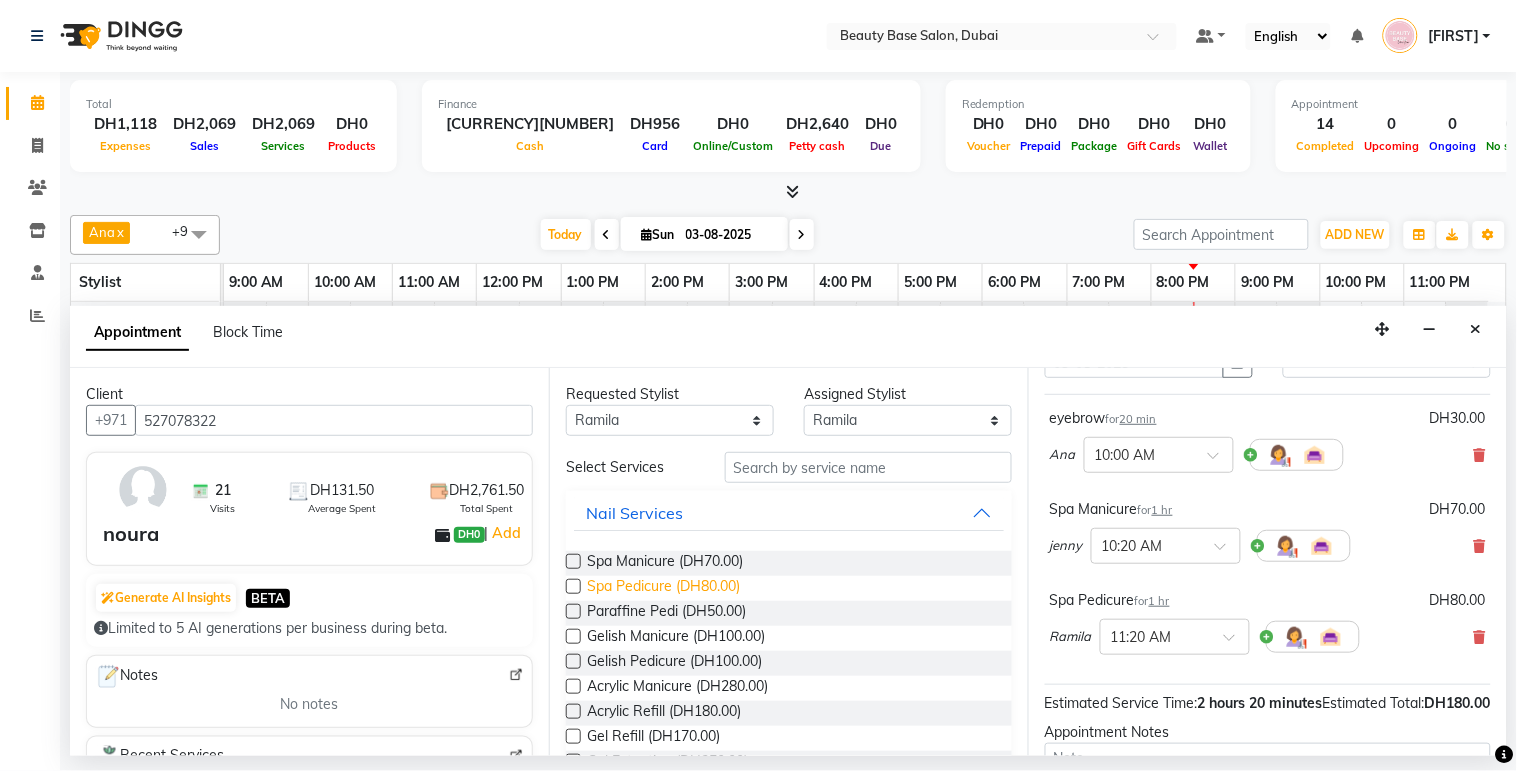 scroll, scrollTop: 96, scrollLeft: 0, axis: vertical 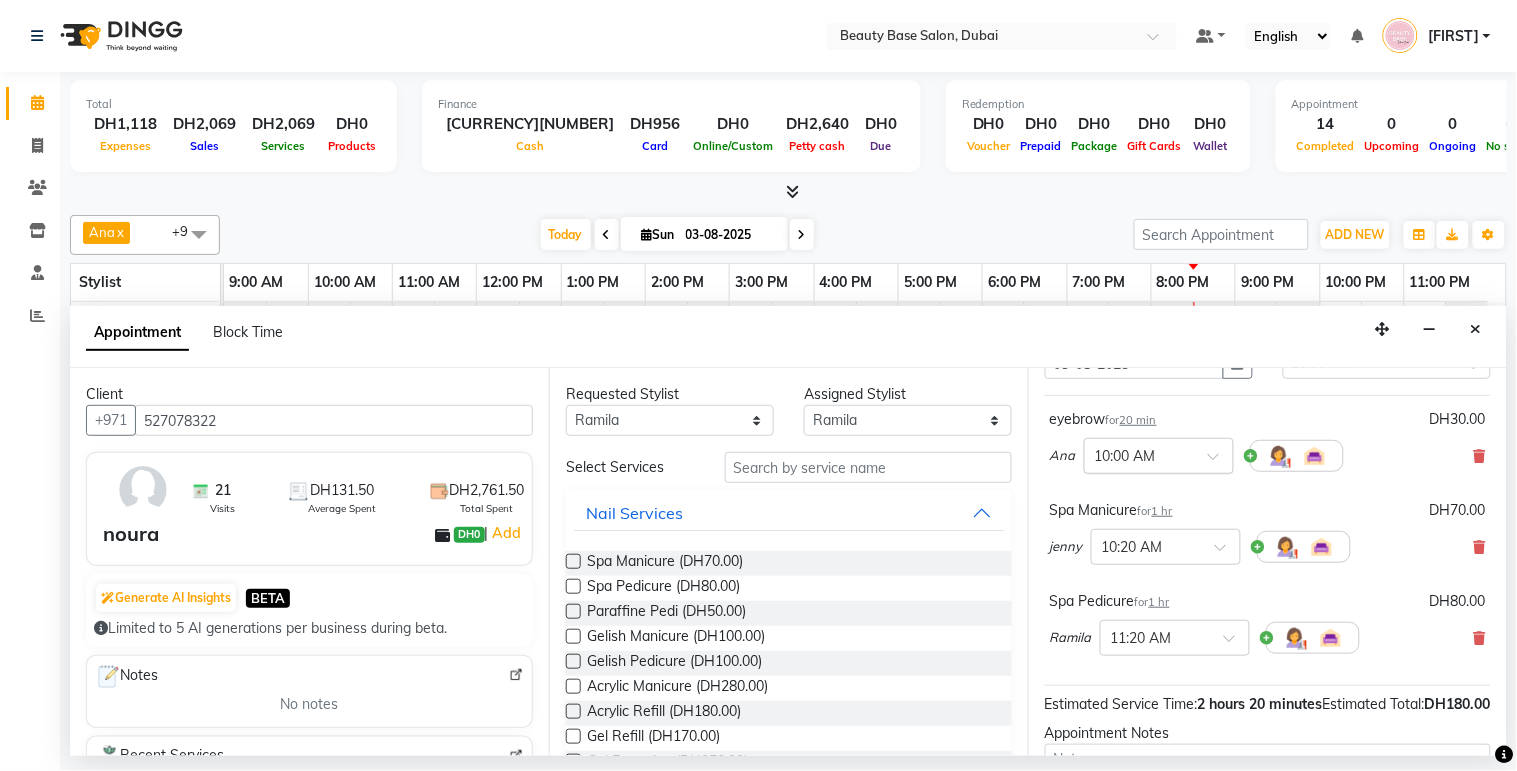 click at bounding box center (1139, 454) 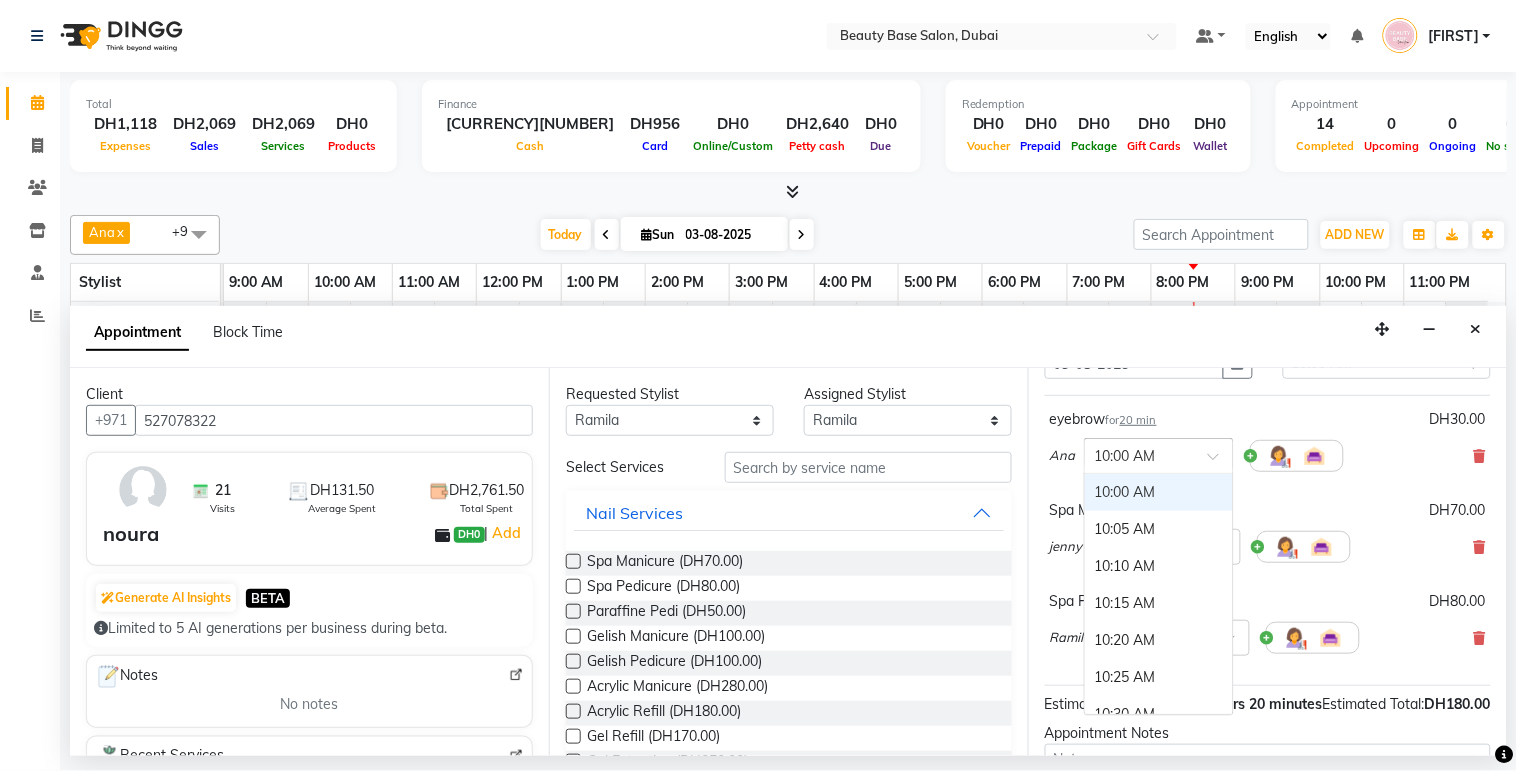 type on "8" 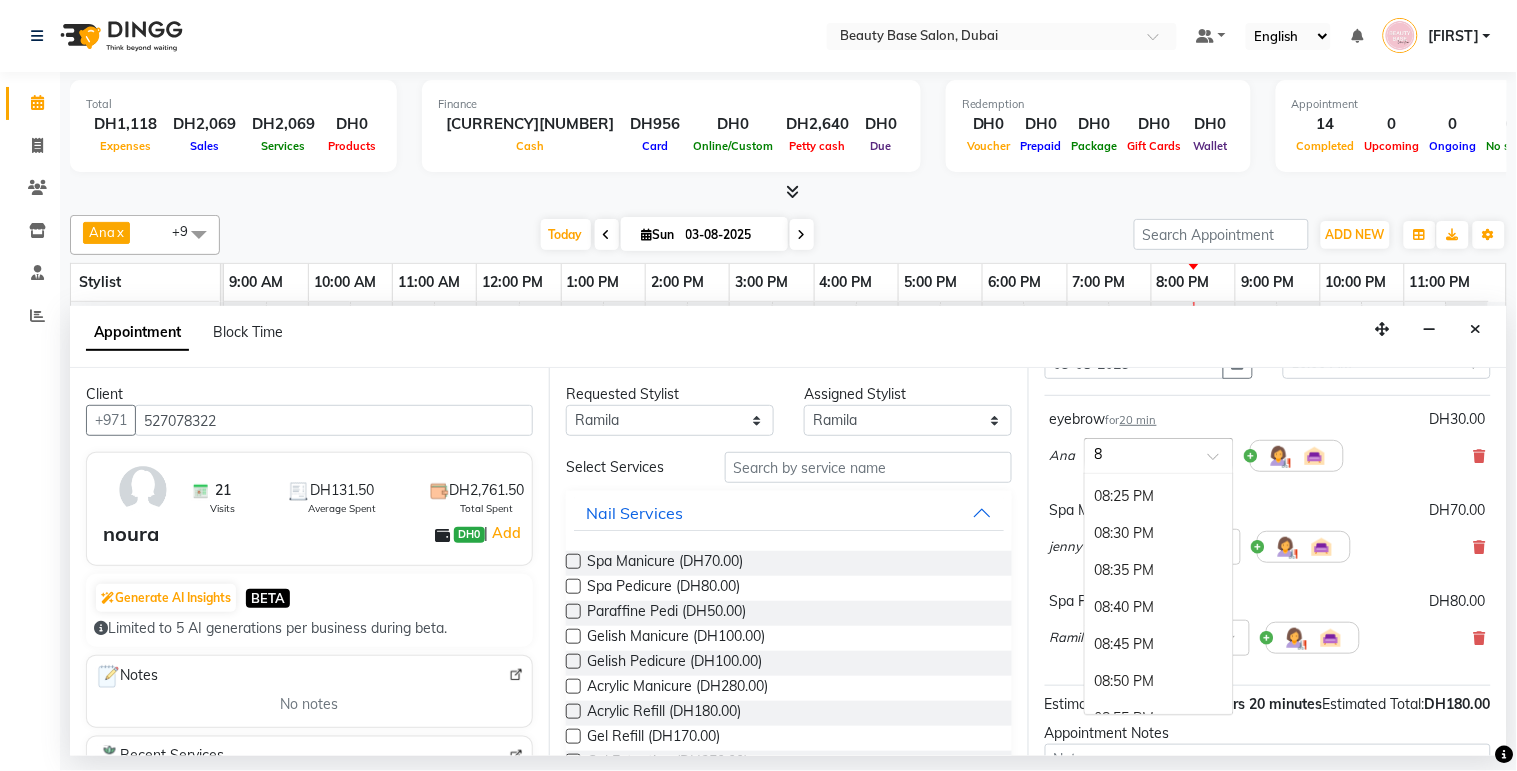 scroll, scrollTop: 203, scrollLeft: 0, axis: vertical 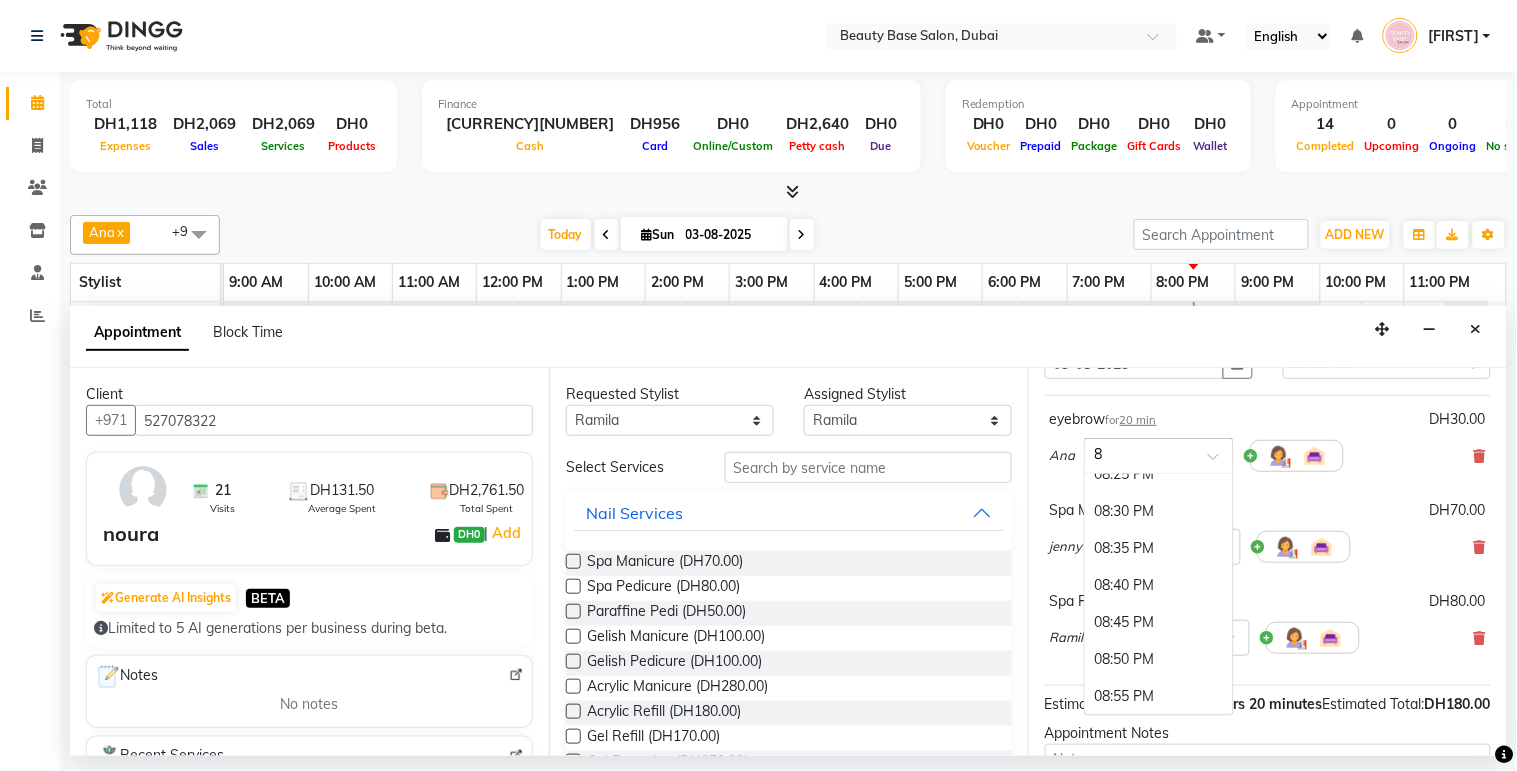 click on "08:45 PM" at bounding box center (1159, 622) 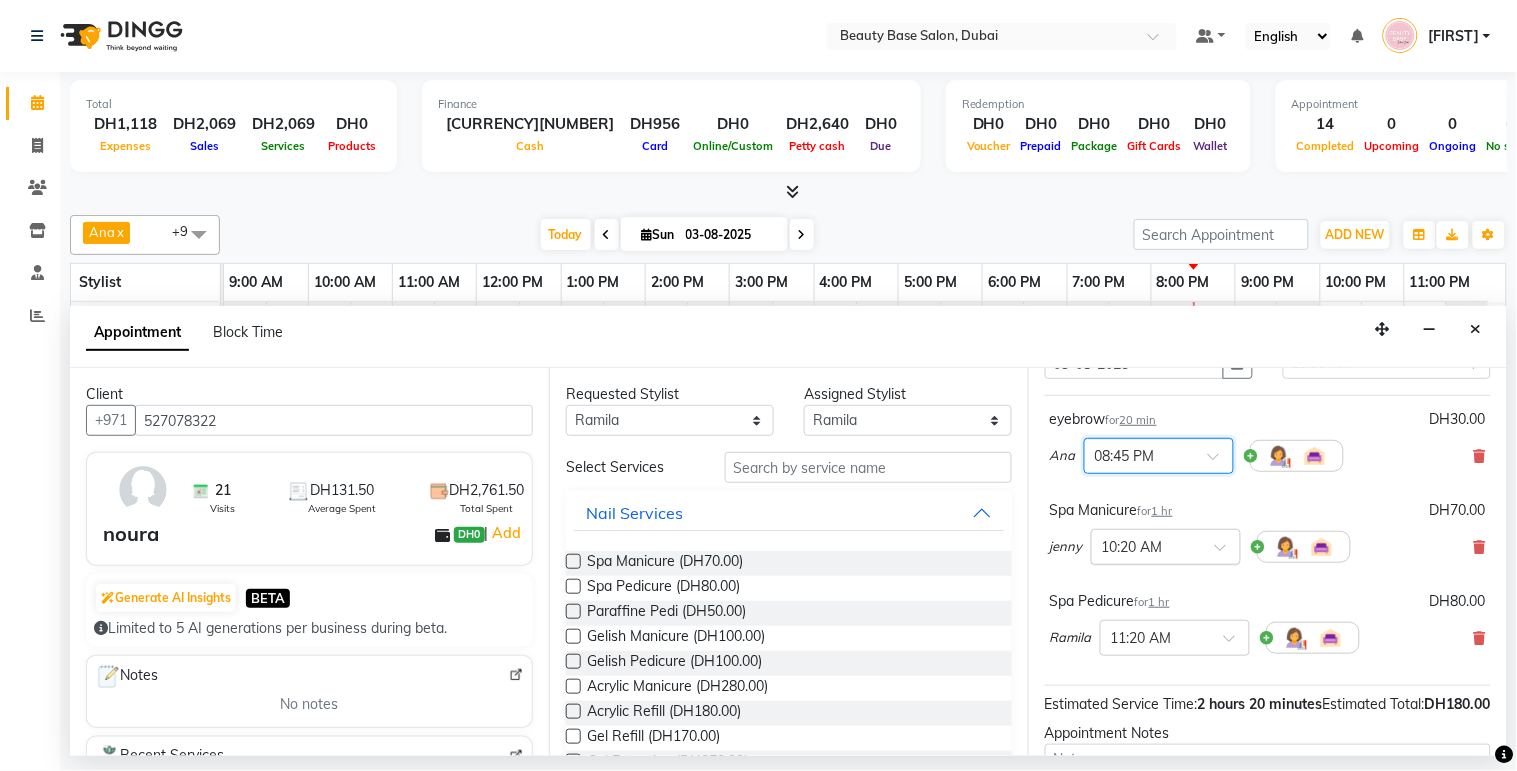 click at bounding box center (1146, 545) 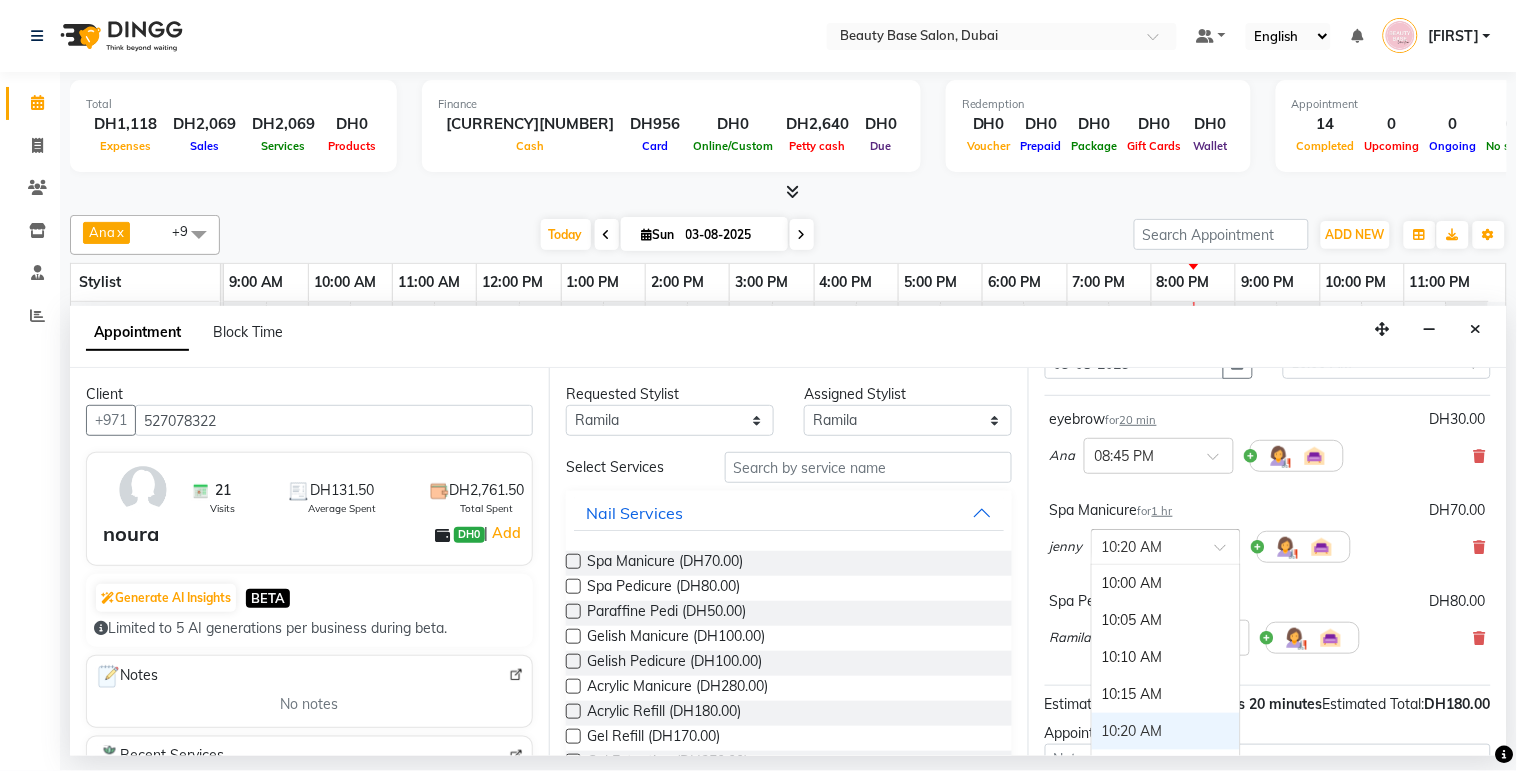 type on "8" 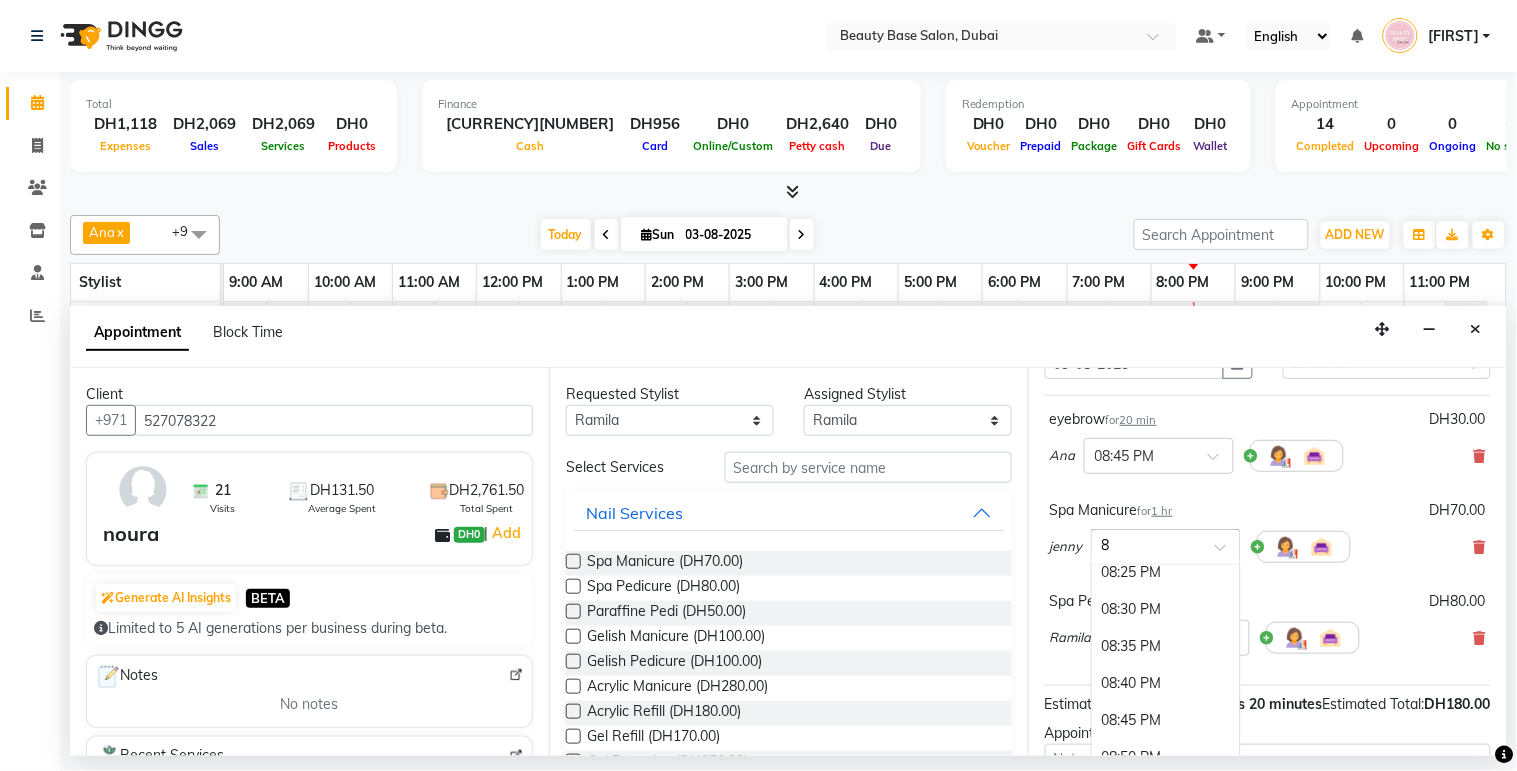 scroll, scrollTop: 203, scrollLeft: 0, axis: vertical 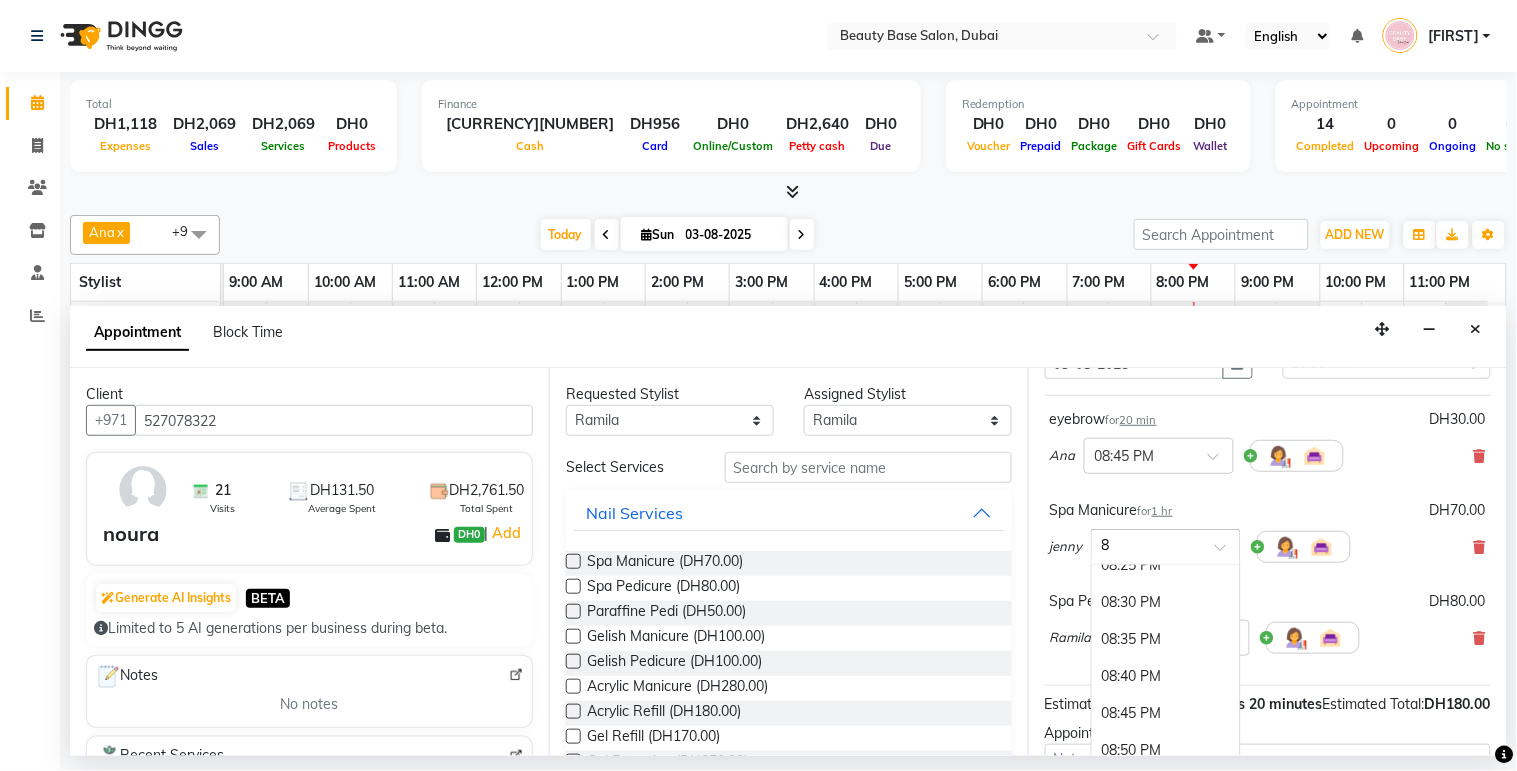 click on "08:45 PM" at bounding box center (1166, 713) 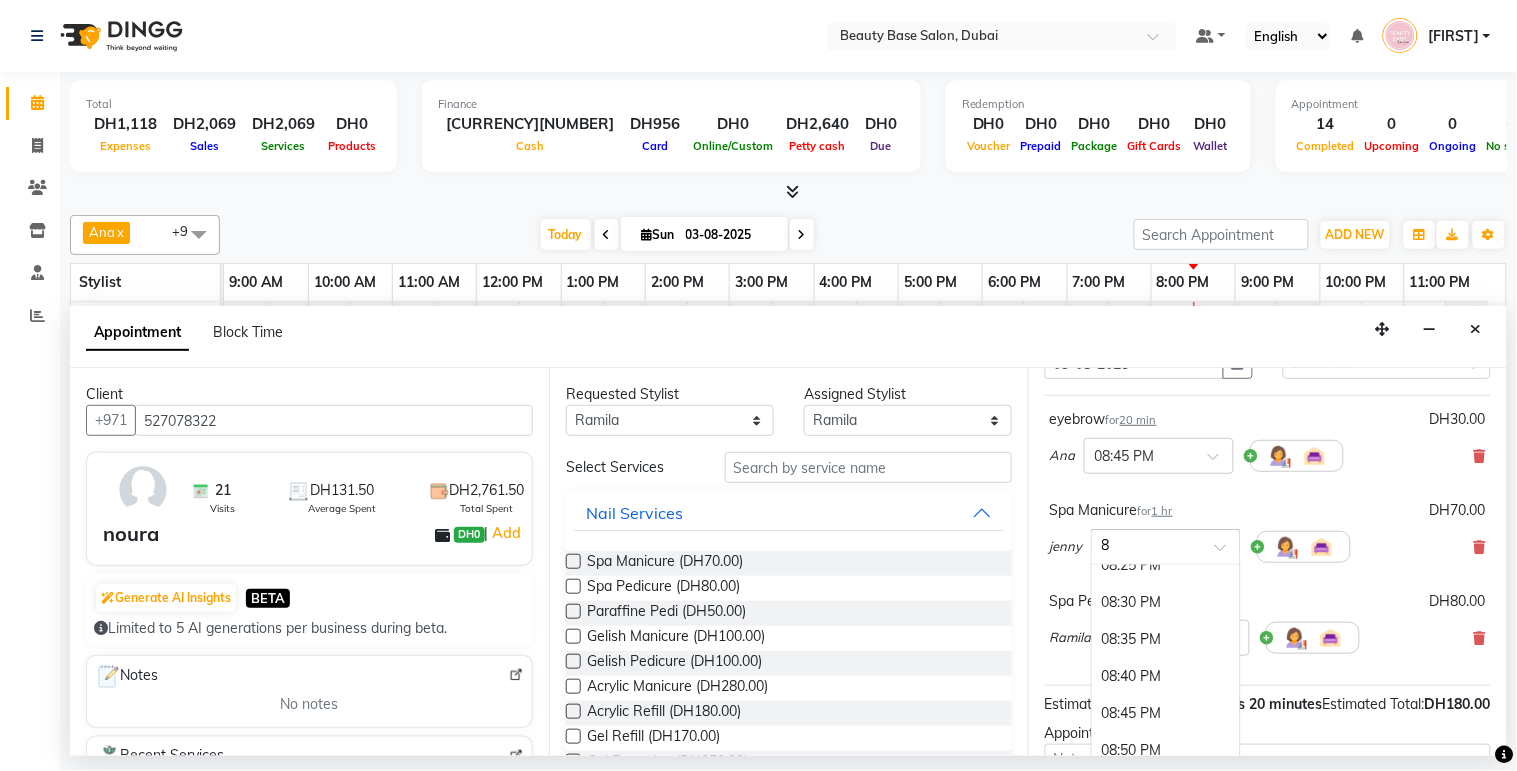 type 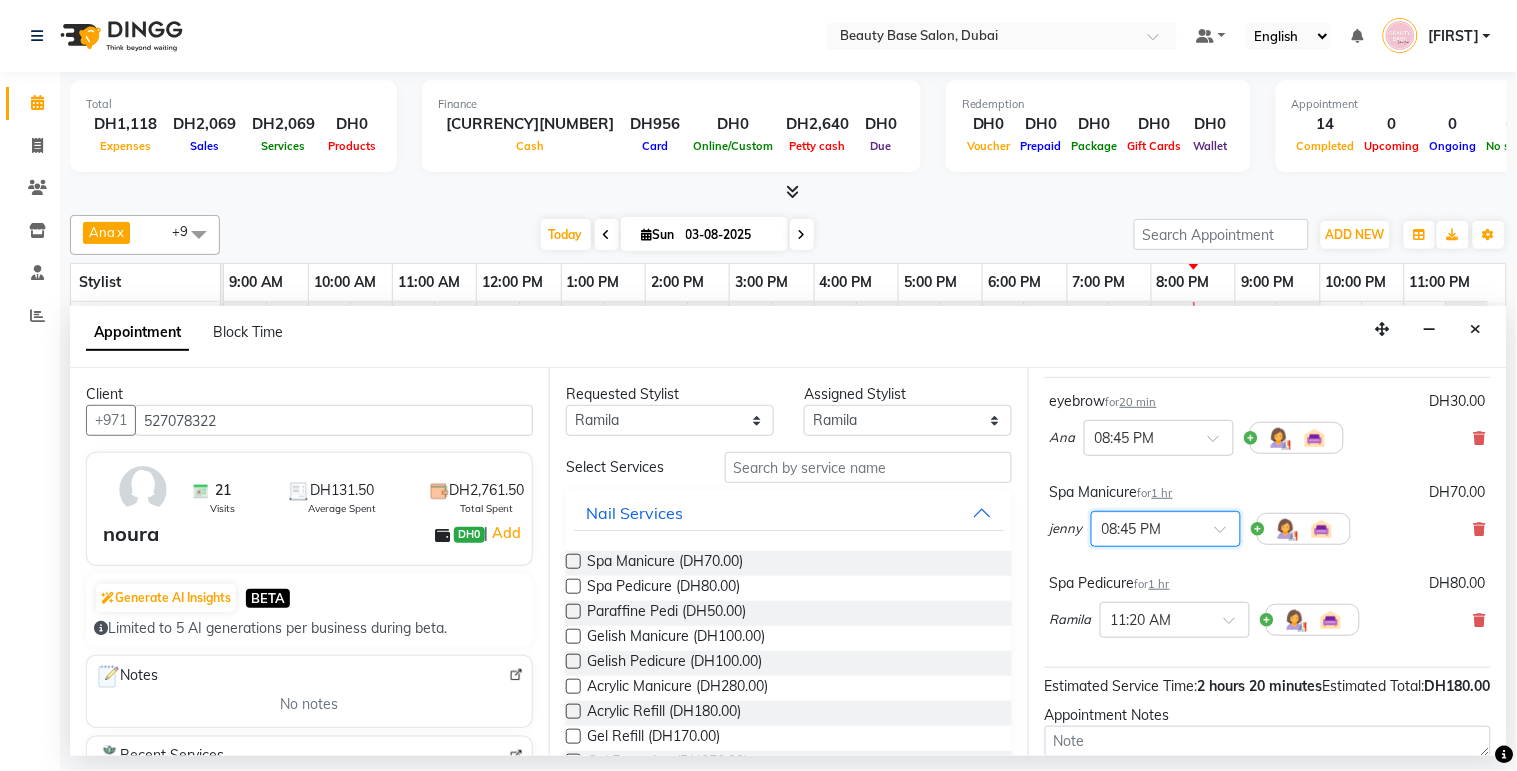 scroll, scrollTop: 120, scrollLeft: 0, axis: vertical 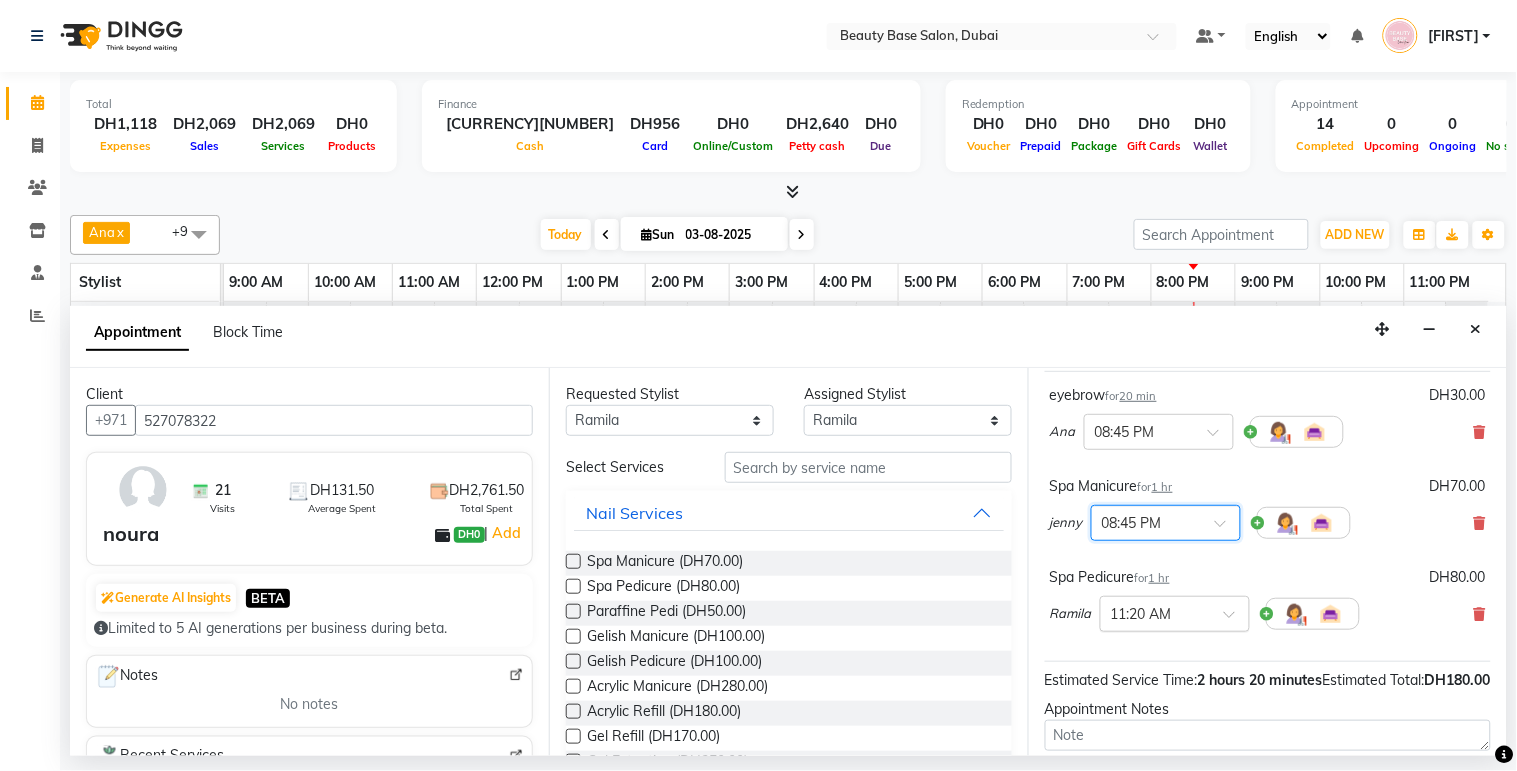 click at bounding box center [1155, 612] 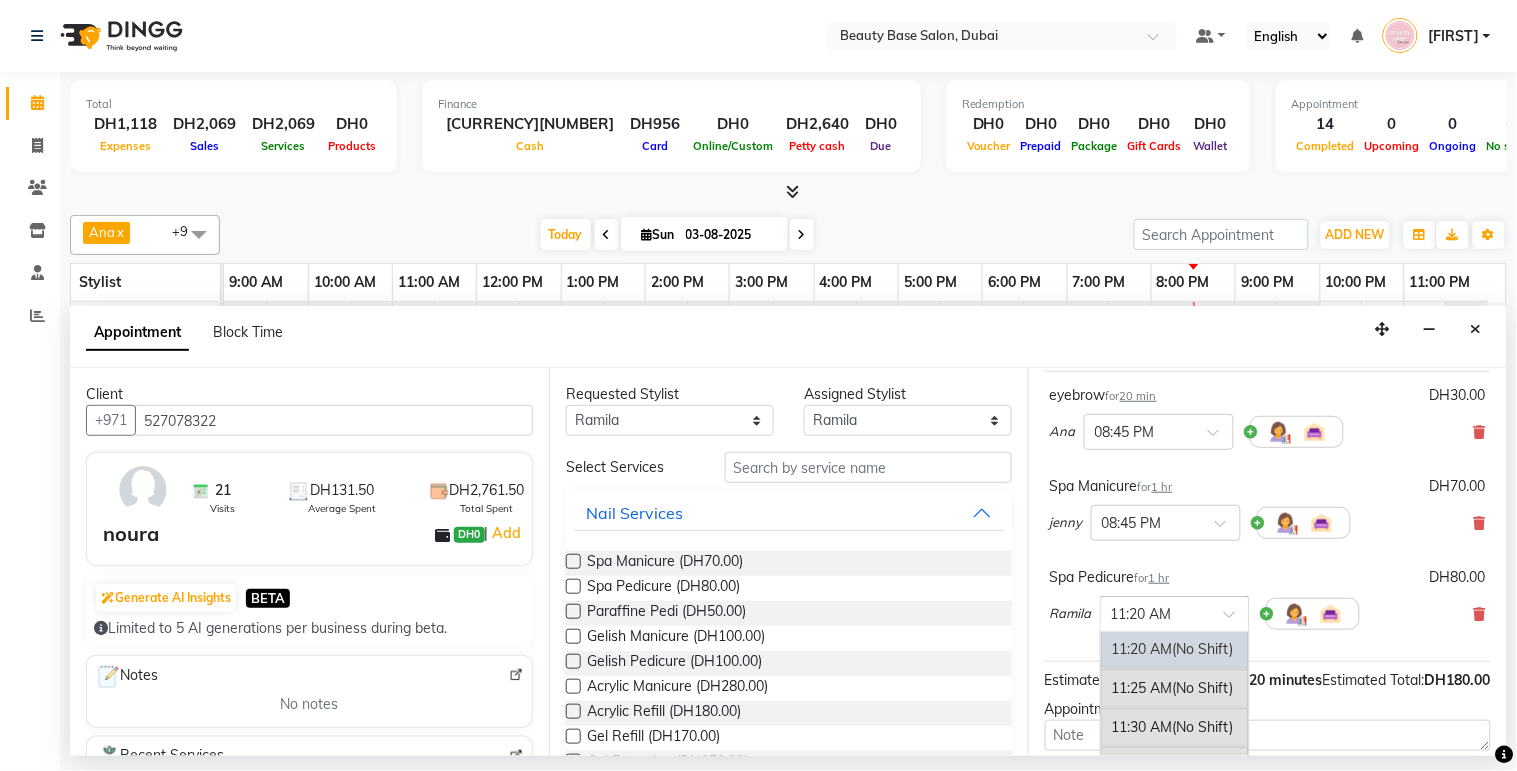 type on "8" 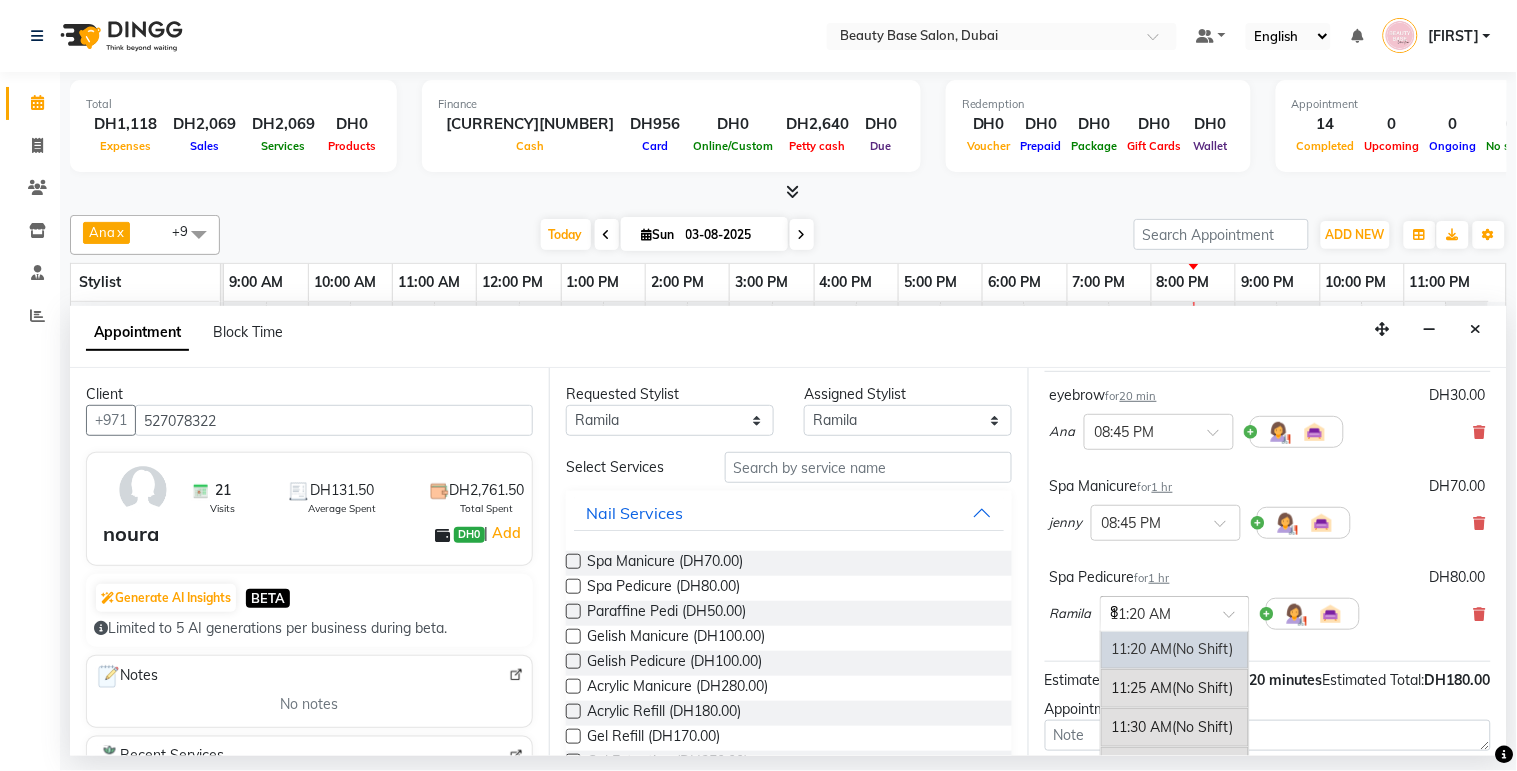 scroll, scrollTop: 230, scrollLeft: 0, axis: vertical 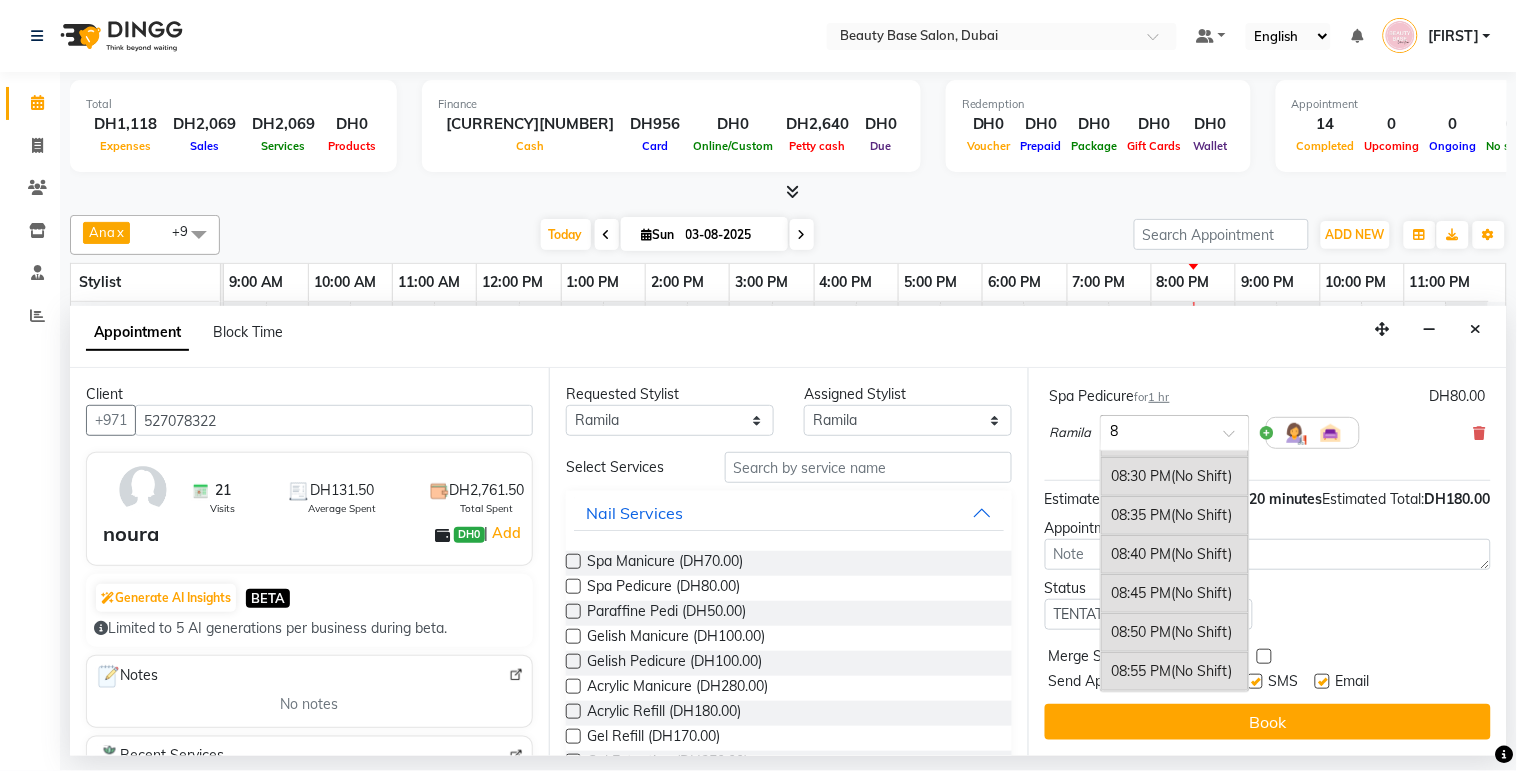 click on "(No Shift)" at bounding box center (1202, 593) 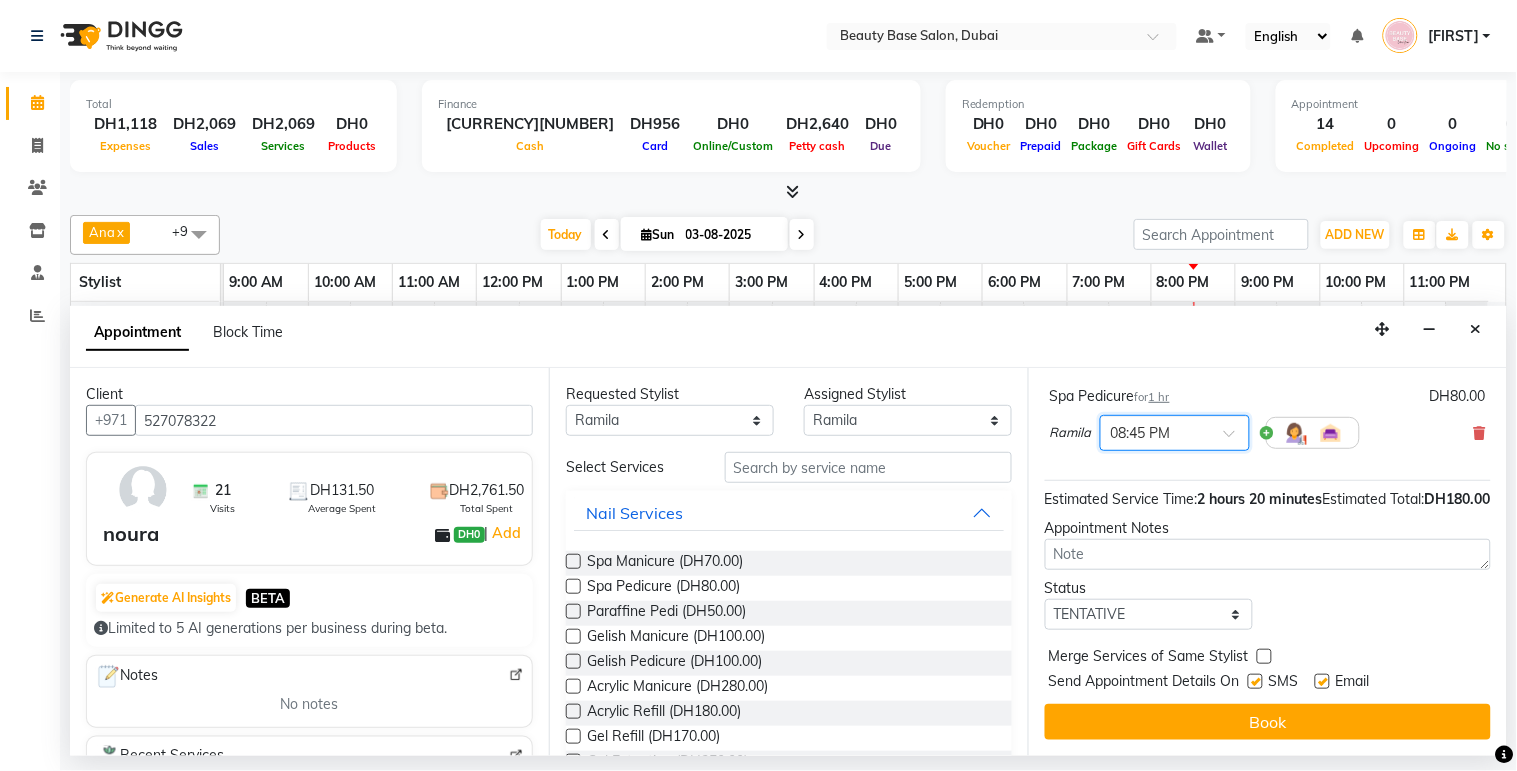 scroll, scrollTop: 362, scrollLeft: 0, axis: vertical 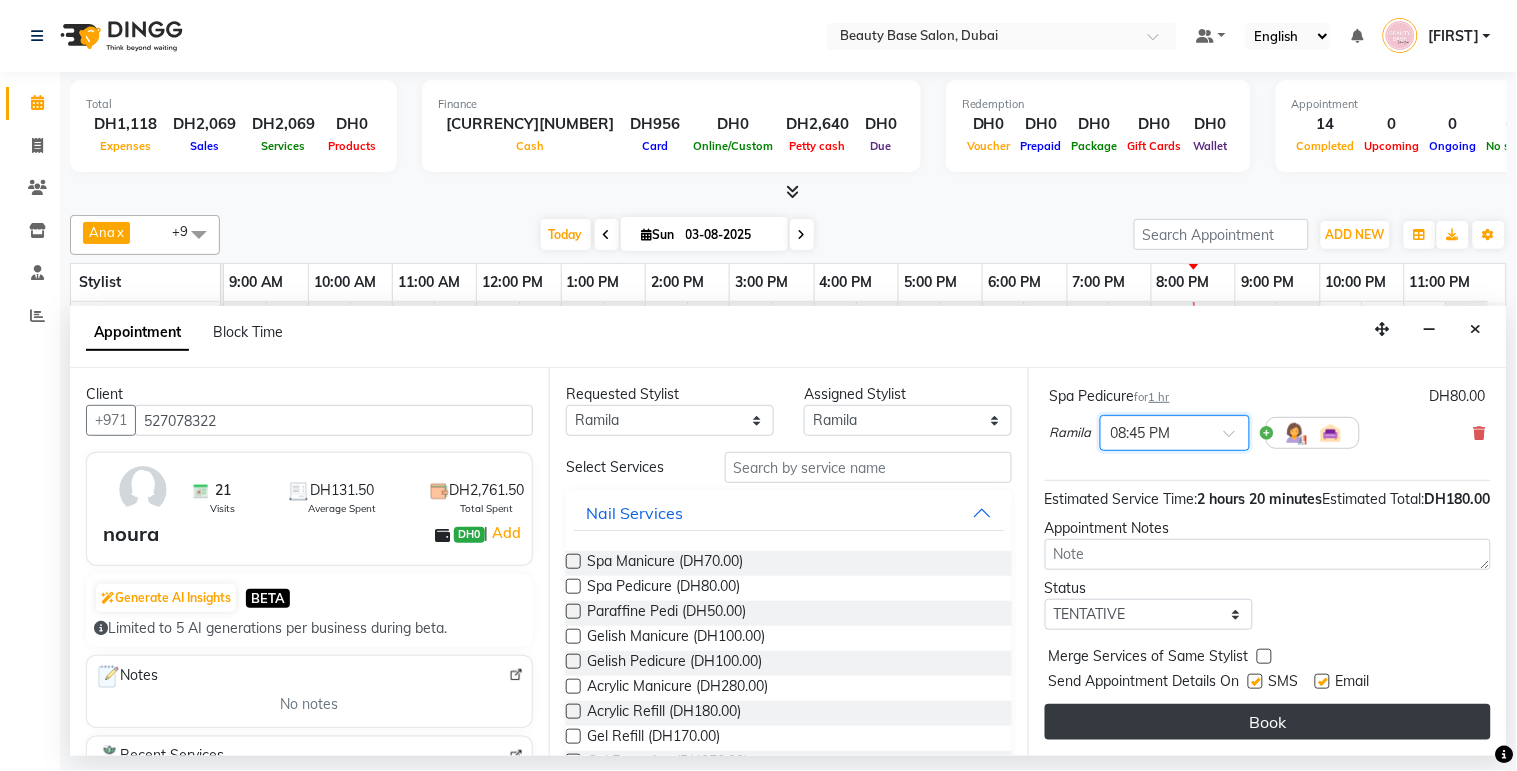 click on "Book" at bounding box center [1268, 722] 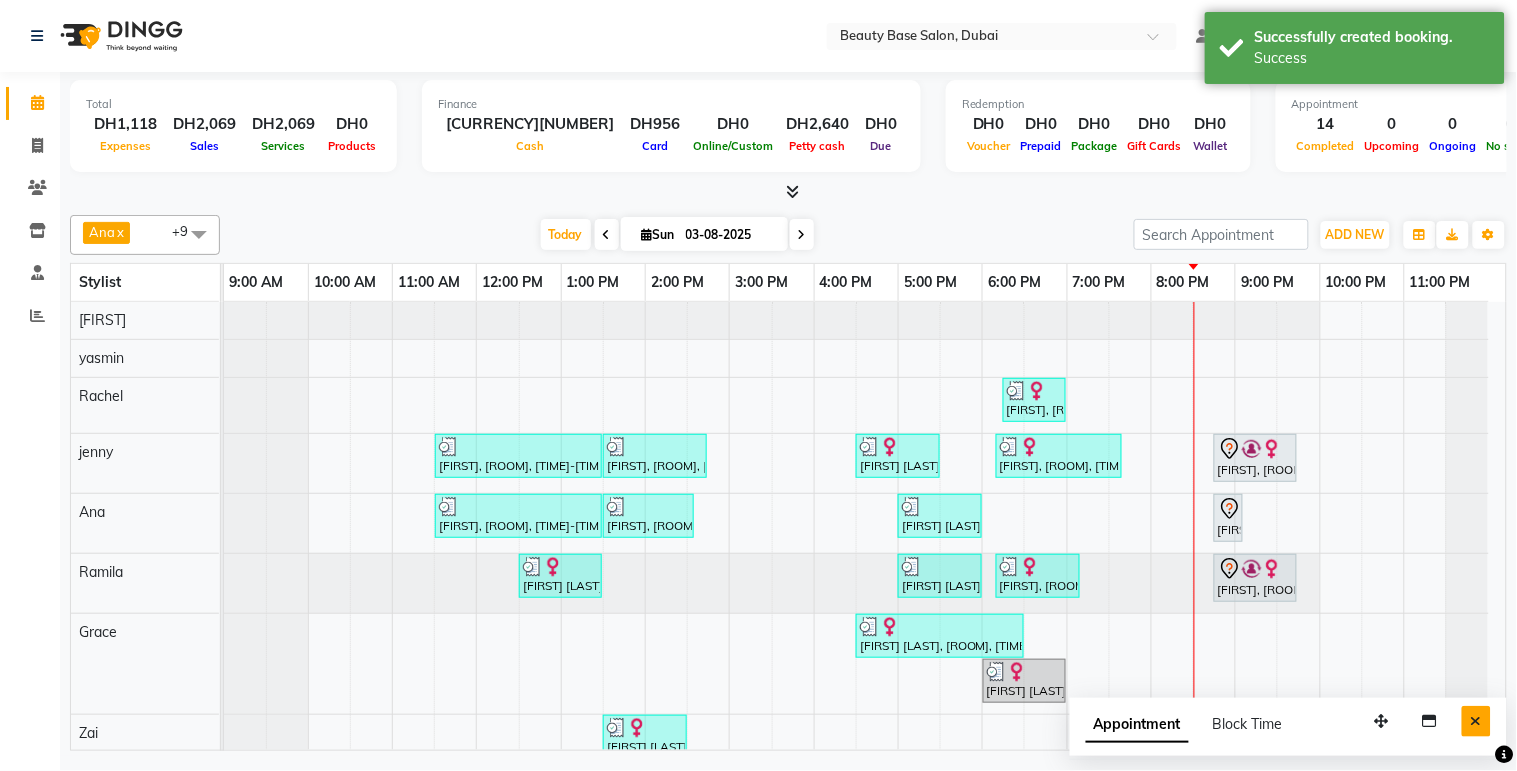 click at bounding box center (1476, 721) 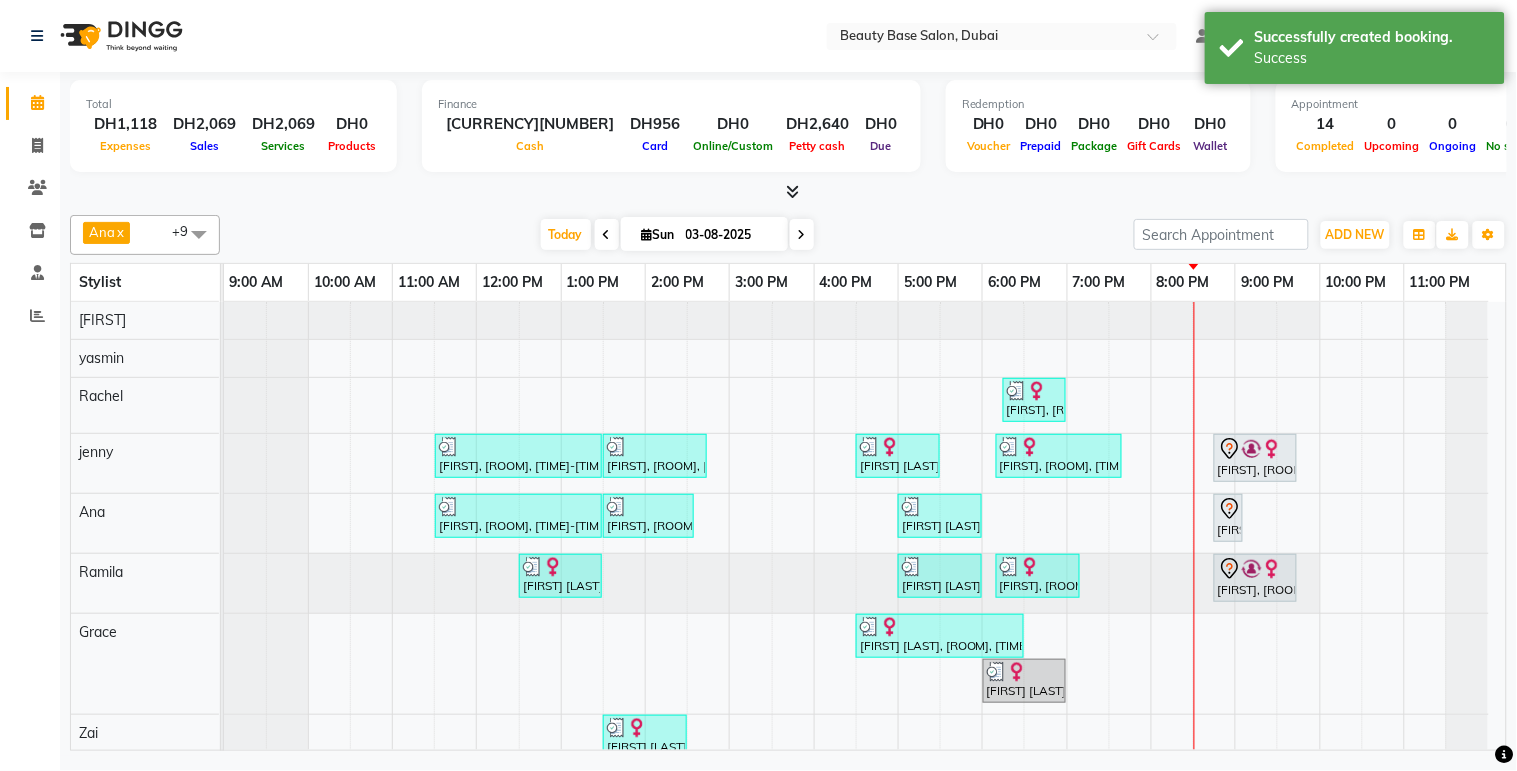 scroll, scrollTop: 44, scrollLeft: 0, axis: vertical 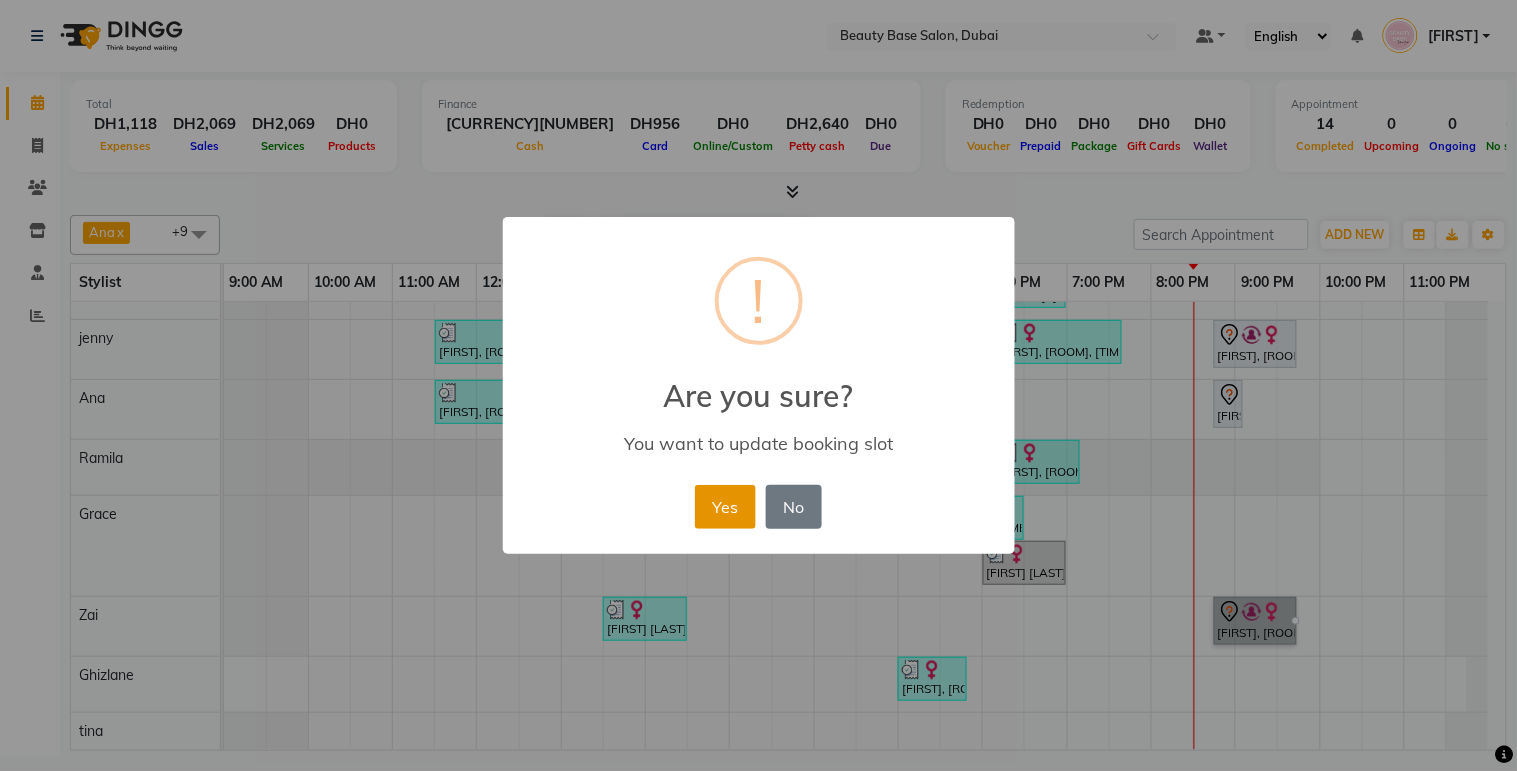 click on "Yes" at bounding box center (725, 507) 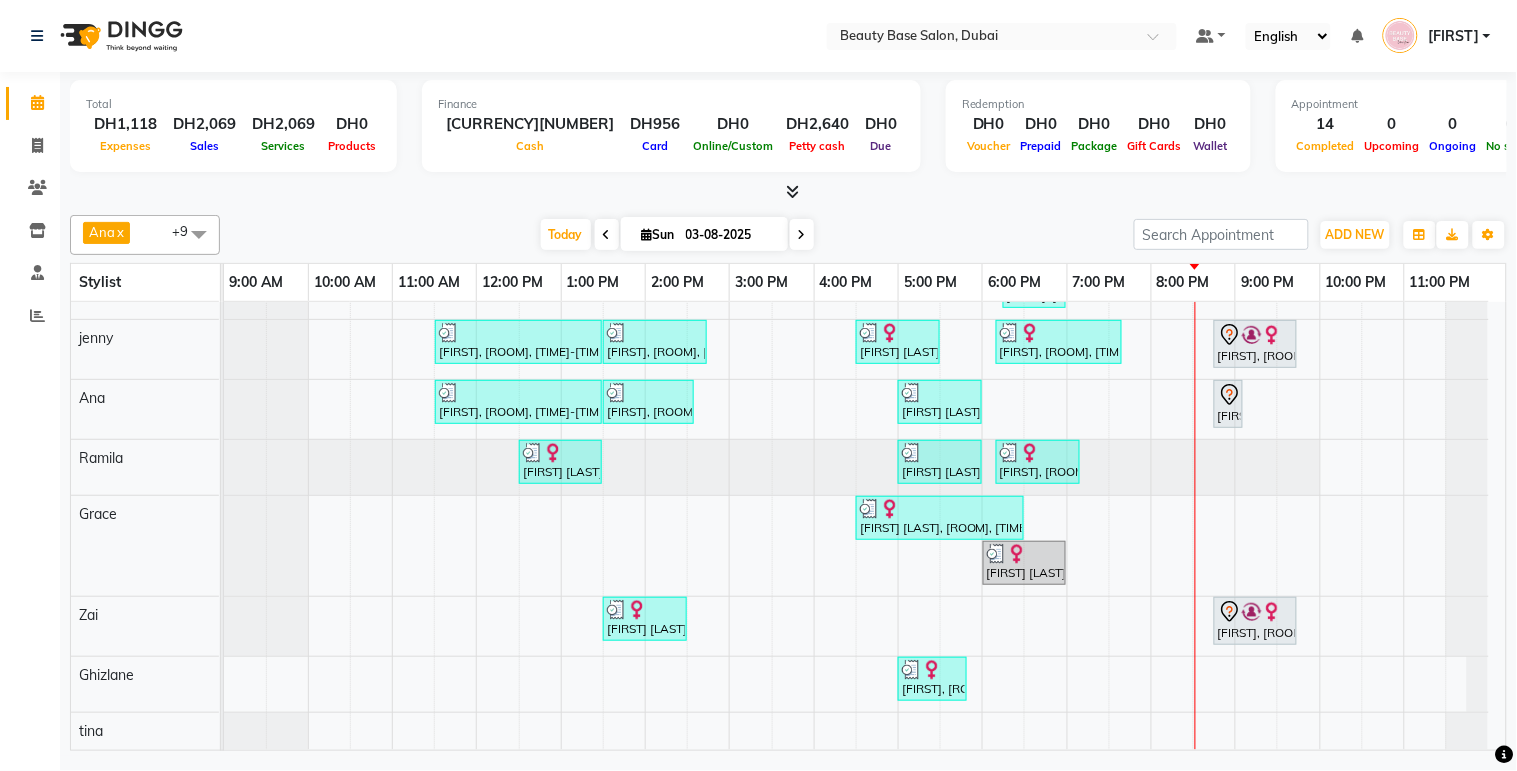 click on "[FIRST] x [FIRST] x [FIRST] x [FIRST] x [FIRST] x [FIRST] x [FIRST] x [FIRST] x [FIRST] x [FIRST] x +[NUMBER] UnSelect All [FIRST] [FIRST] [FIRST] [FIRST] [FIRST] [FIRST] [FIRST] [FIRST] [FIRST] [FIRST] Today Sun [DATE] Toggle Dropdown Add Appointment Add Invoice Add Expense Add Client Toggle Dropdown Add Appointment Add Invoice Add Expense Add Client ADD NEW Toggle Dropdown Add Appointment Add Invoice Add Expense Add Client [FIRST] x [FIRST] x [FIRST] x [FIRST] x [FIRST] x [FIRST] x [FIRST] x [FIRST] x [FIRST] x [FIRST] x +[NUMBER] UnSelect All [FIRST] [FIRST] [FIRST] [FIRST] [FIRST] [FIRST] [FIRST] [FIRST] [FIRST] [FIRST] Group By Staff View Room View View as Vertical Vertical - Week View Horizontal Horizontal - Week View List Toggle Dropdown Calendar Settings Manage Tags Arrange Stylists Reset Stylists Full Screen Show Available Stylist Appointment Form Zoom 50%" at bounding box center (788, 235) 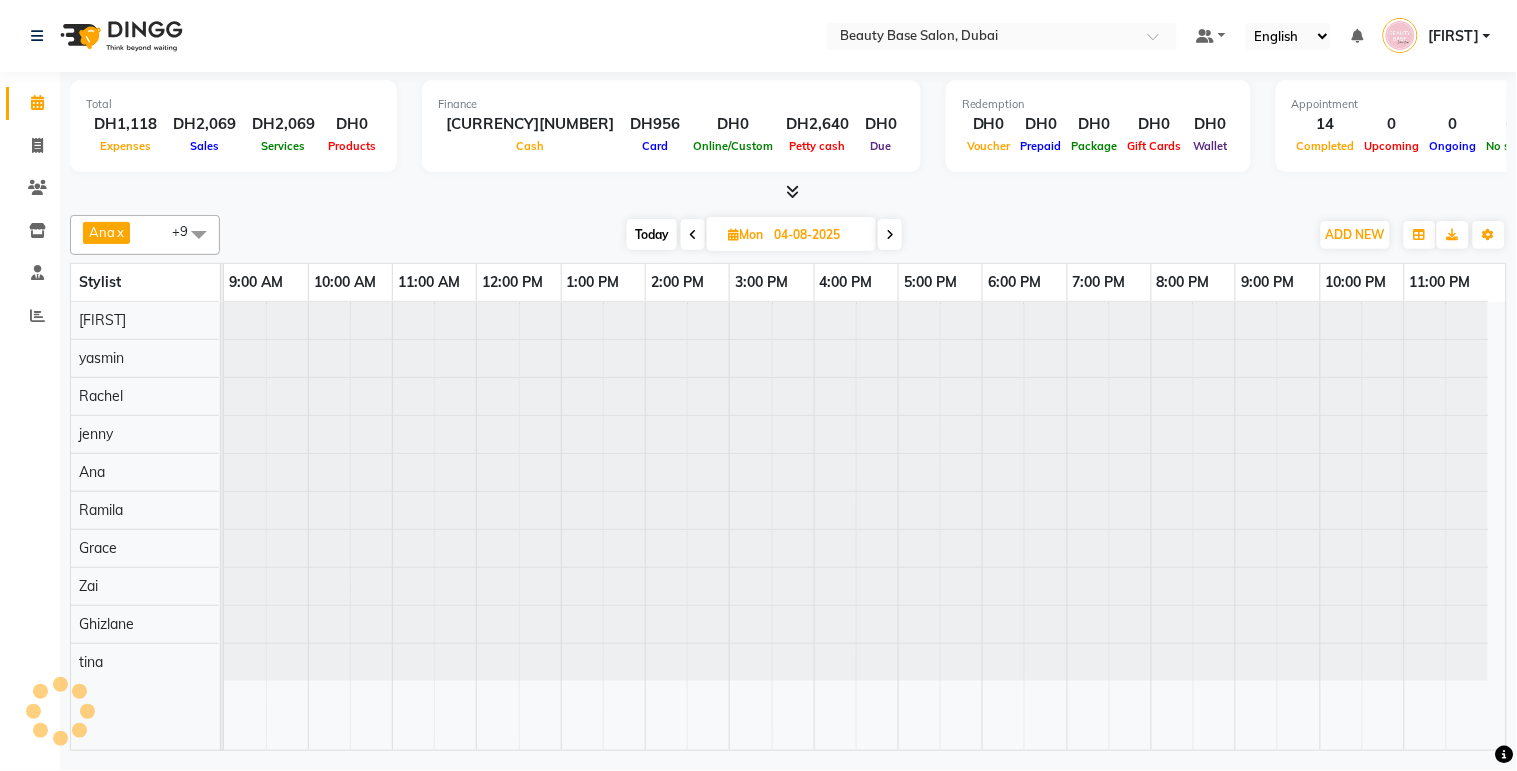 scroll, scrollTop: 0, scrollLeft: 0, axis: both 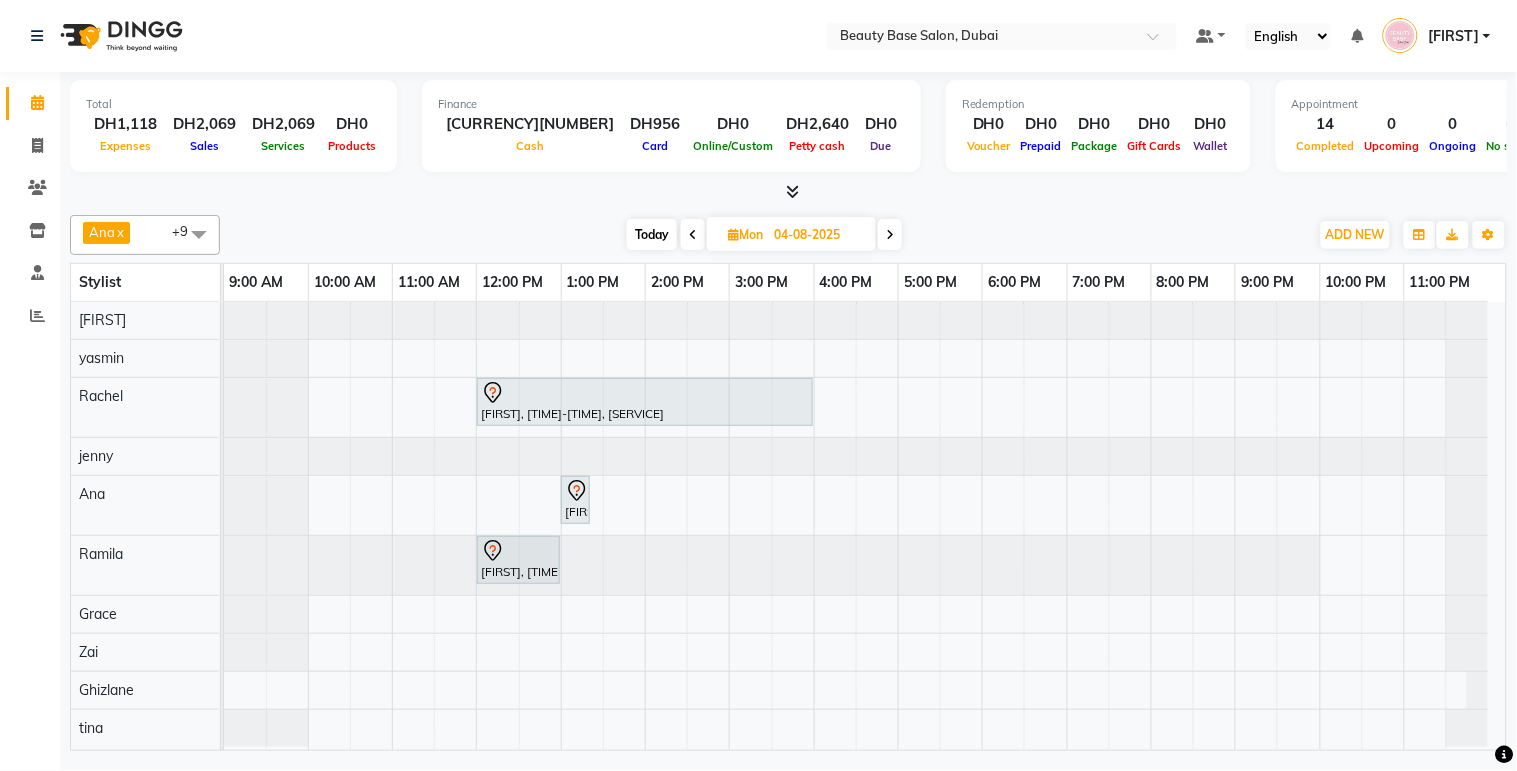 click at bounding box center [645, 393] 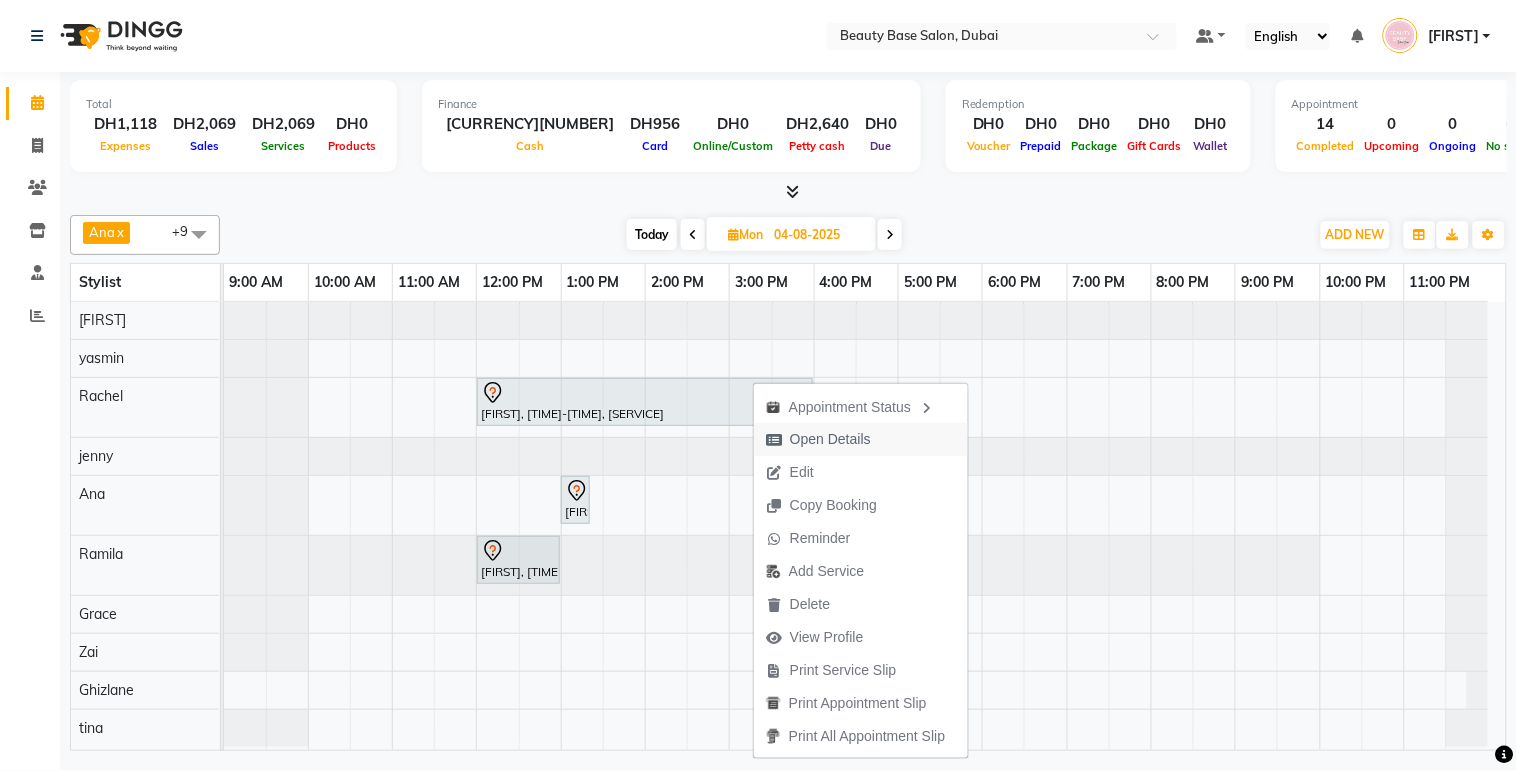 click on "Open Details" at bounding box center (830, 439) 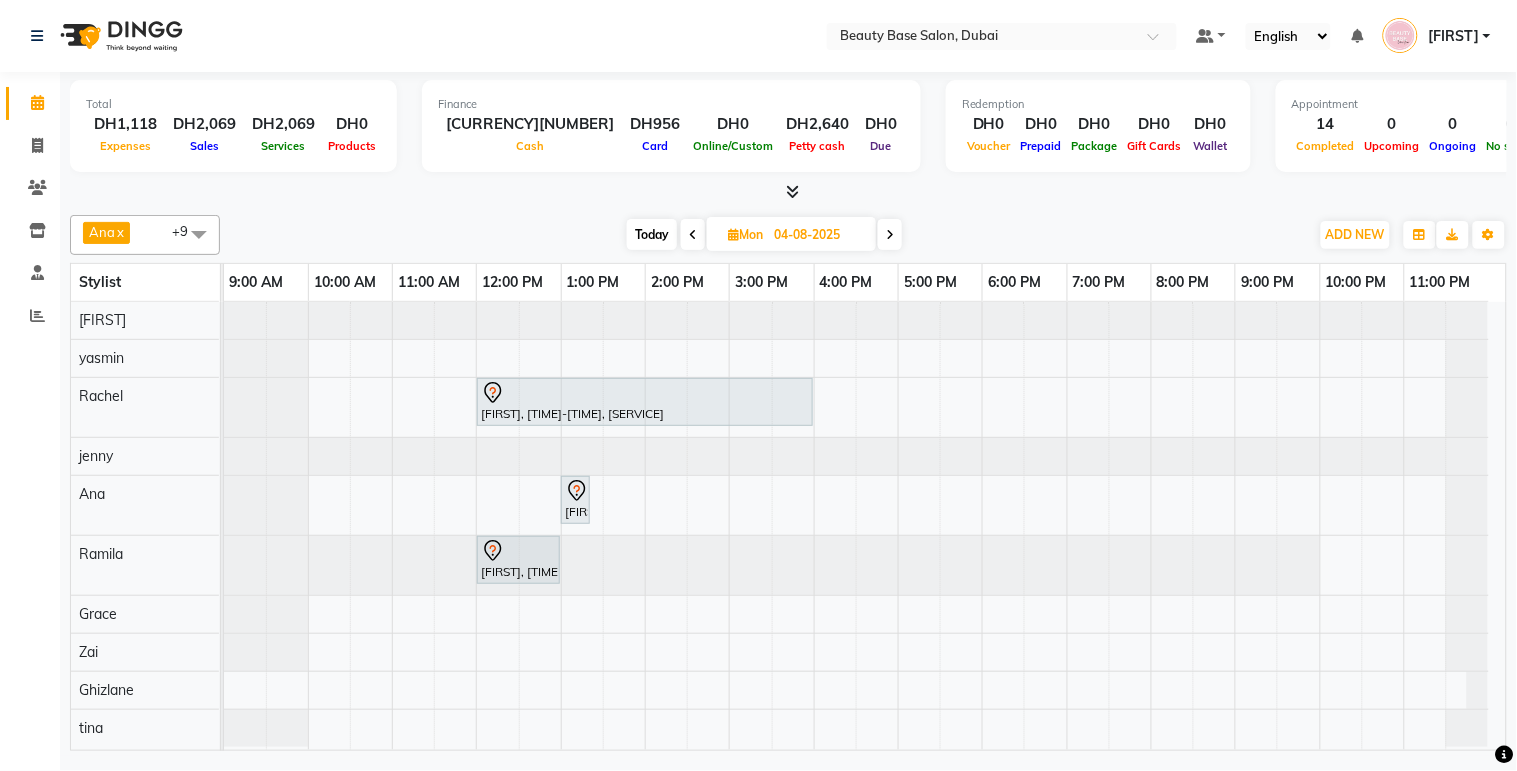 click on "Today" at bounding box center (652, 234) 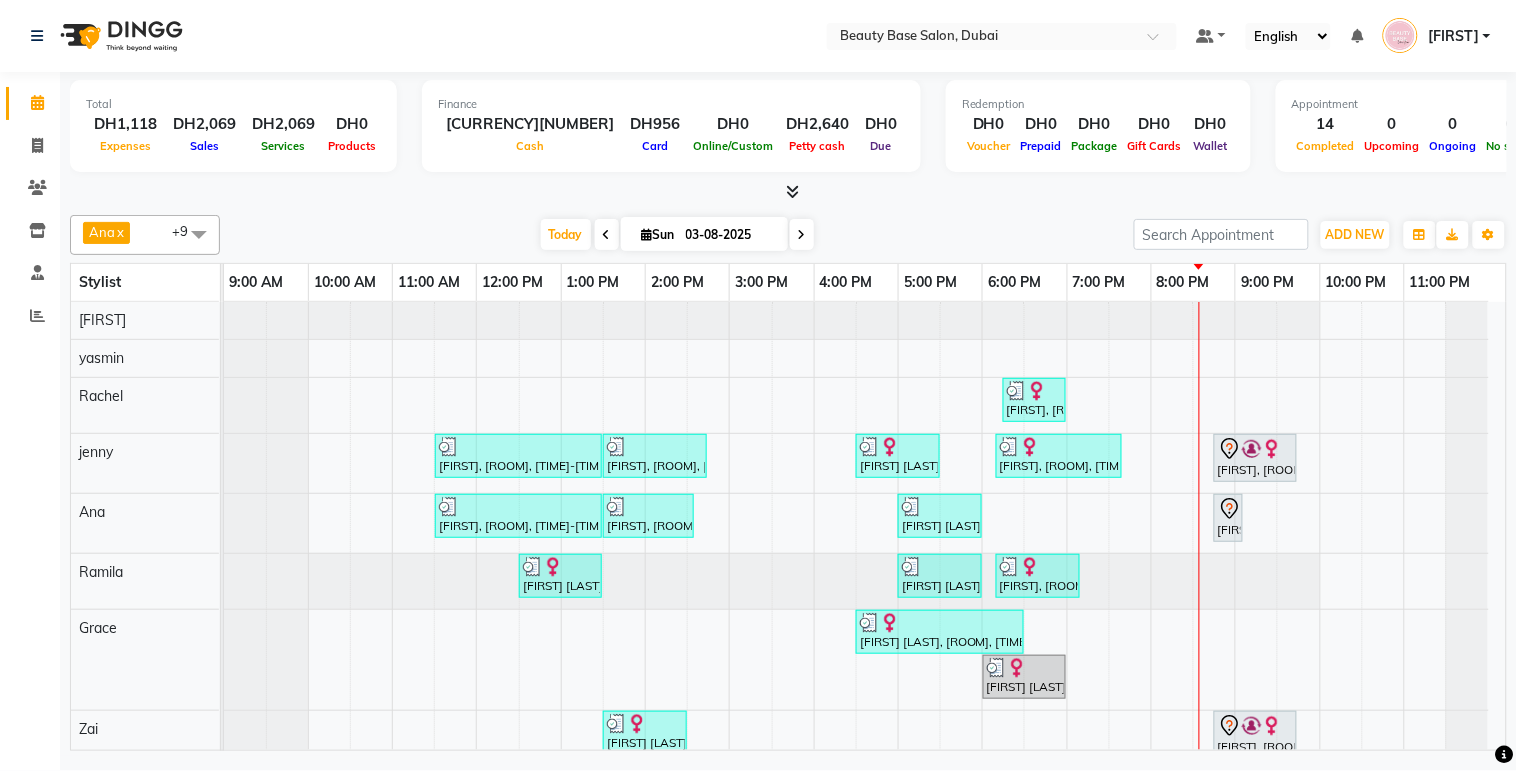 click at bounding box center [802, 234] 